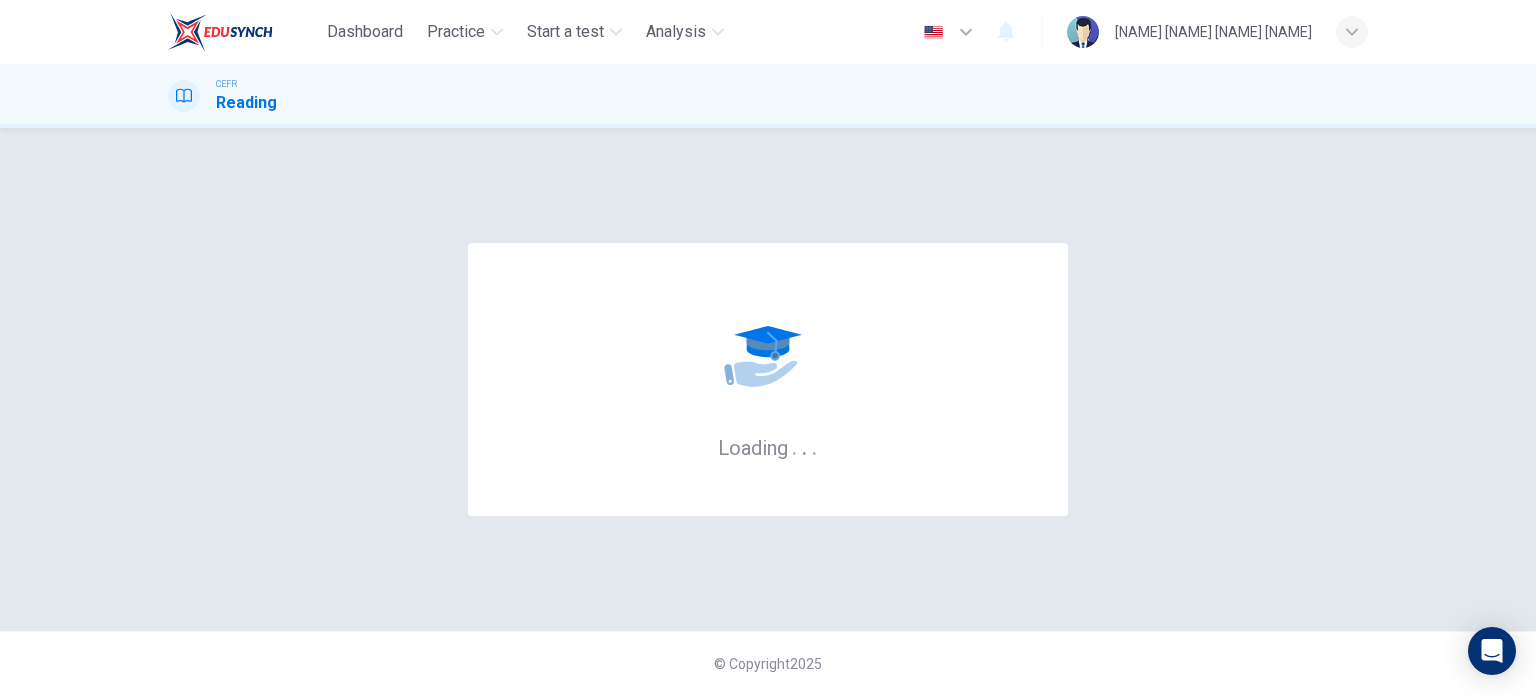 scroll, scrollTop: 0, scrollLeft: 0, axis: both 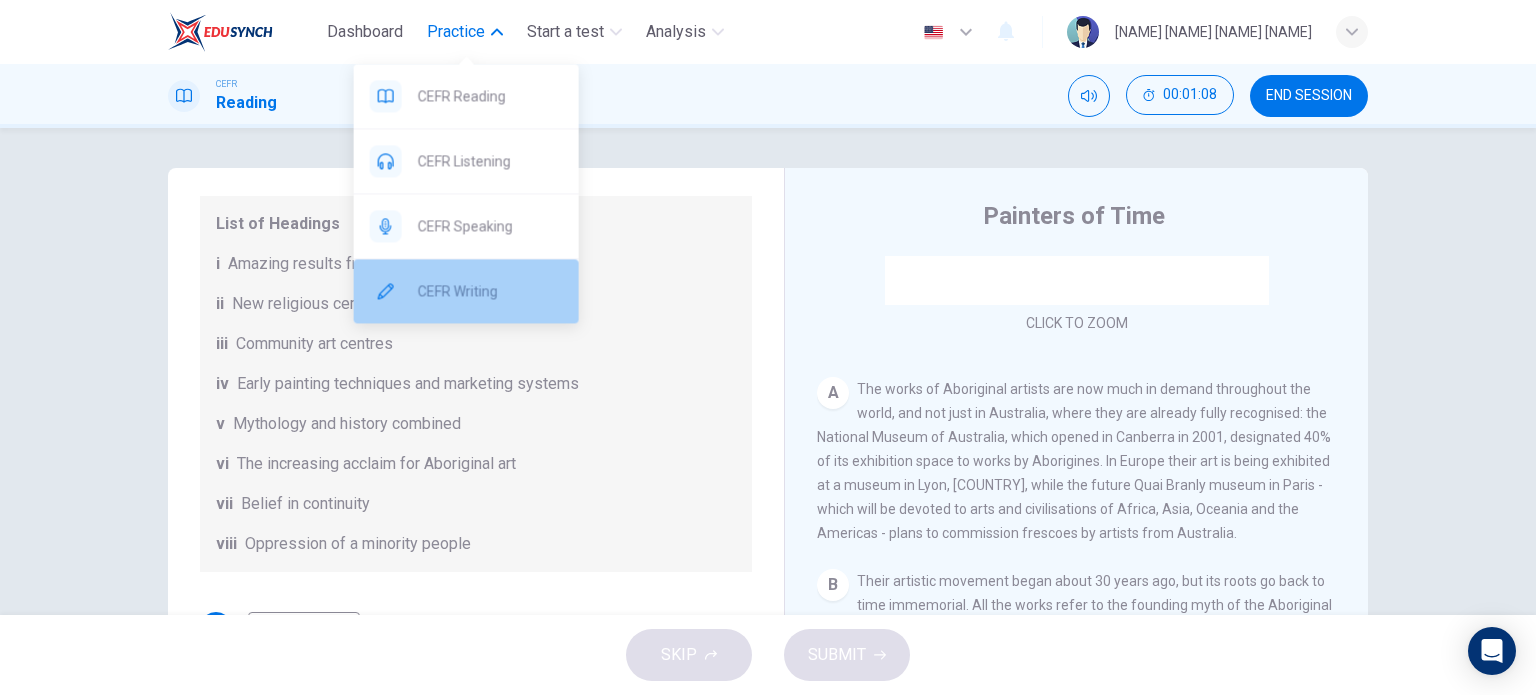 click on "CEFR Writing" at bounding box center [466, 96] 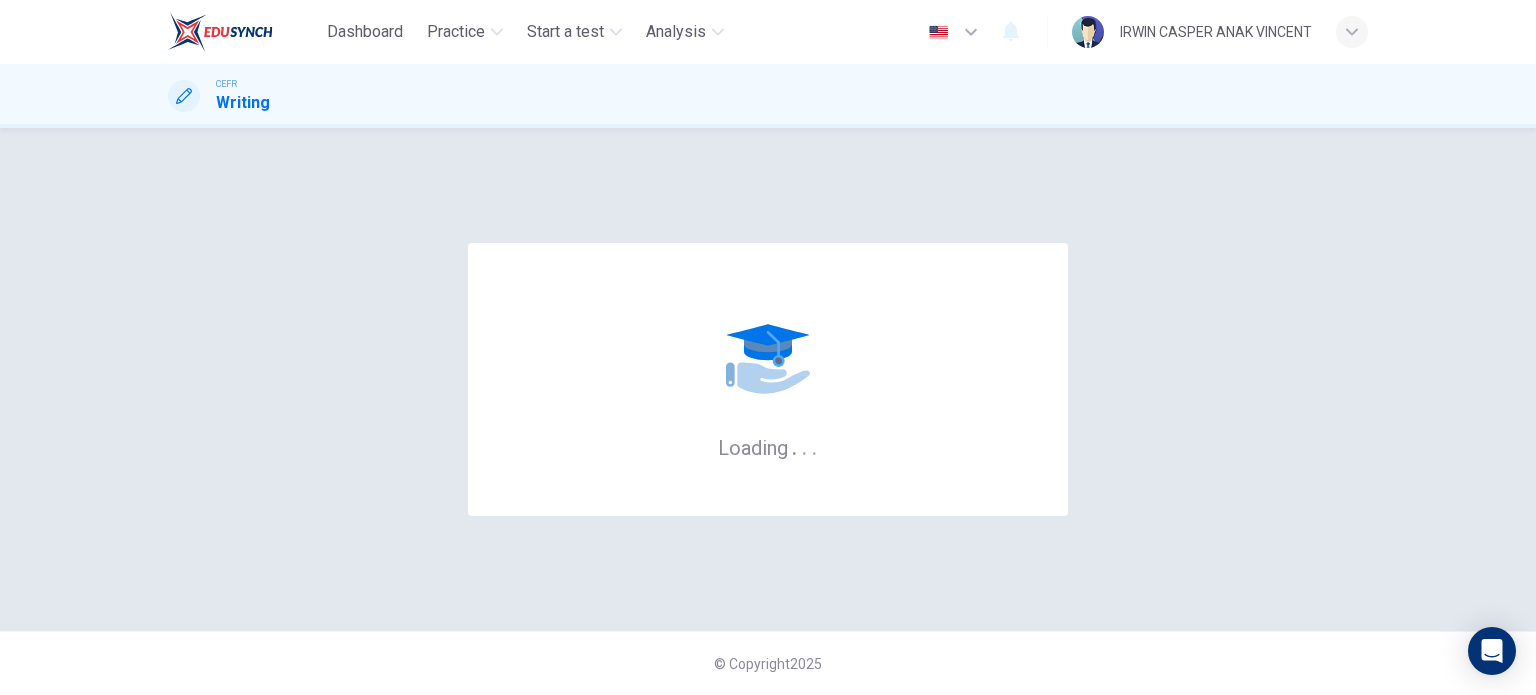 scroll, scrollTop: 0, scrollLeft: 0, axis: both 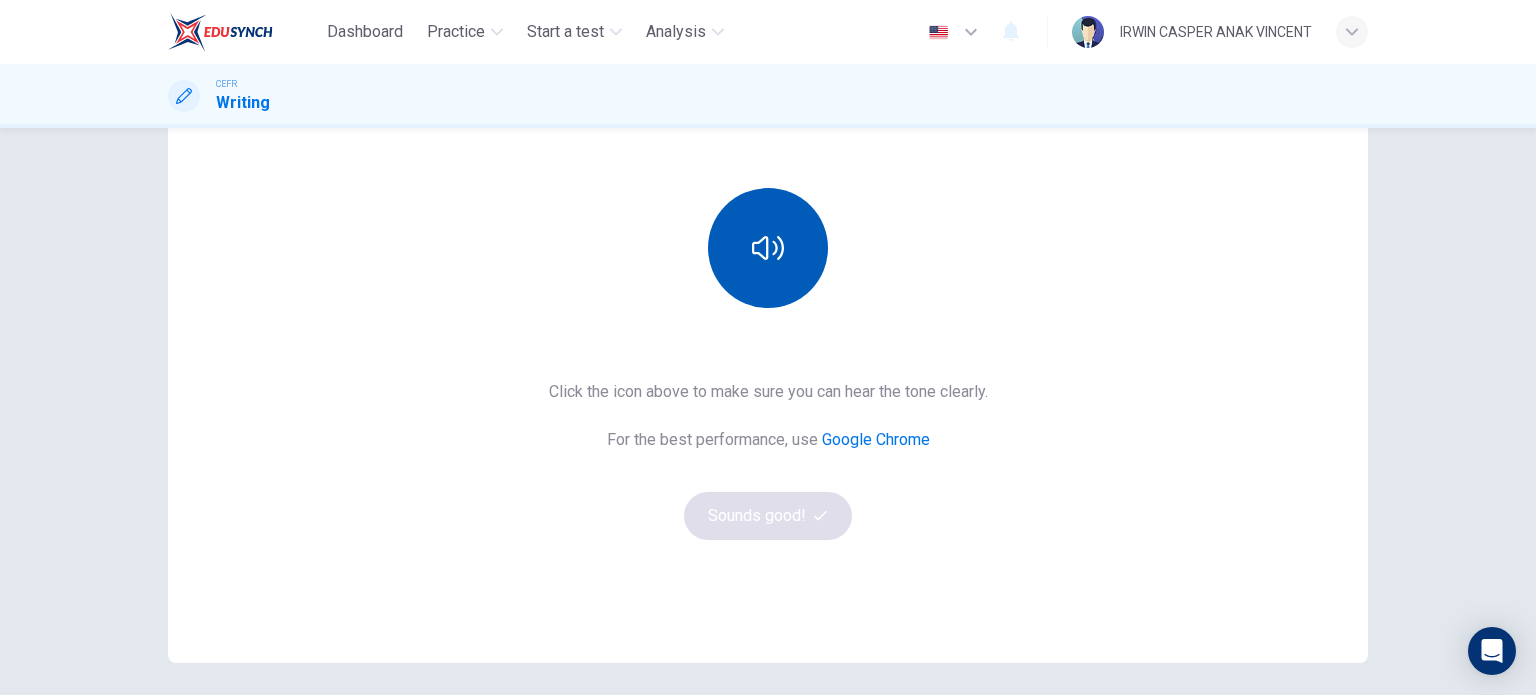 click at bounding box center [768, 248] 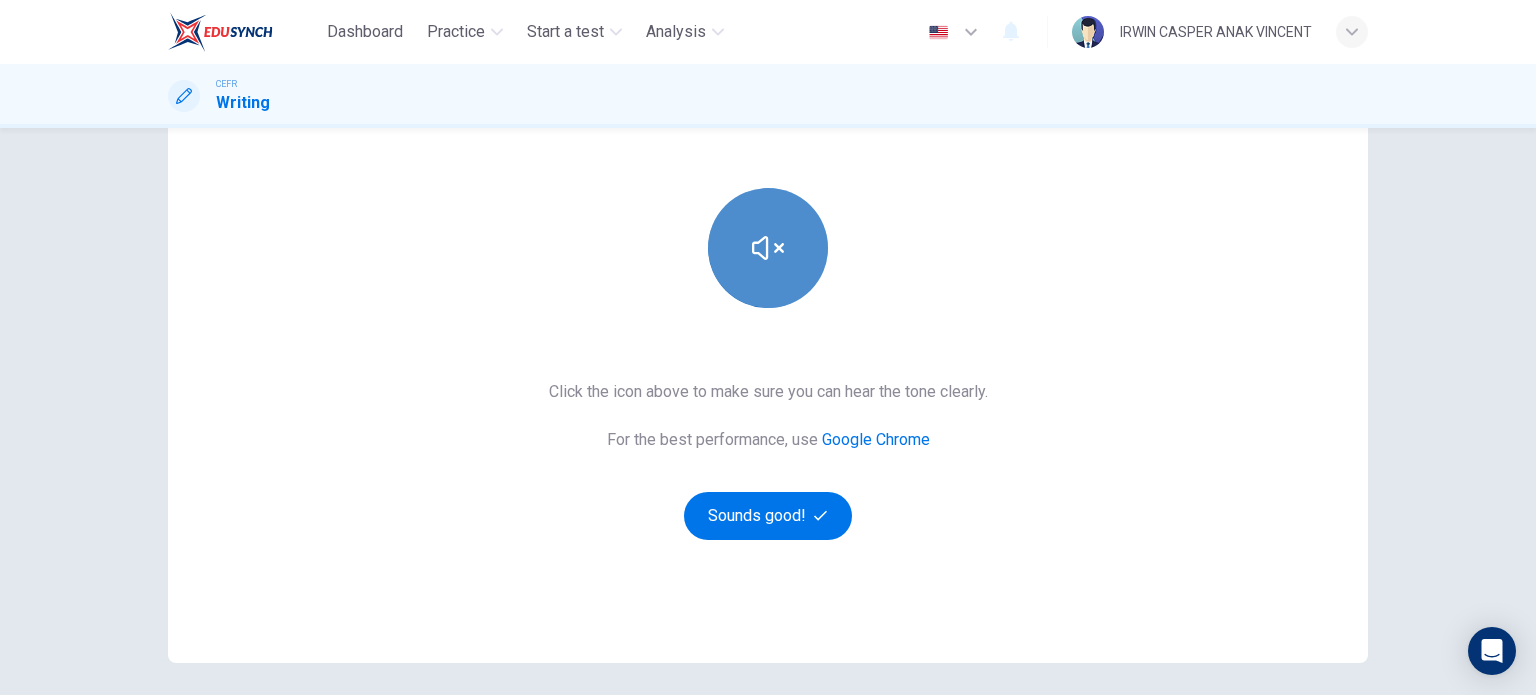 click at bounding box center (768, 248) 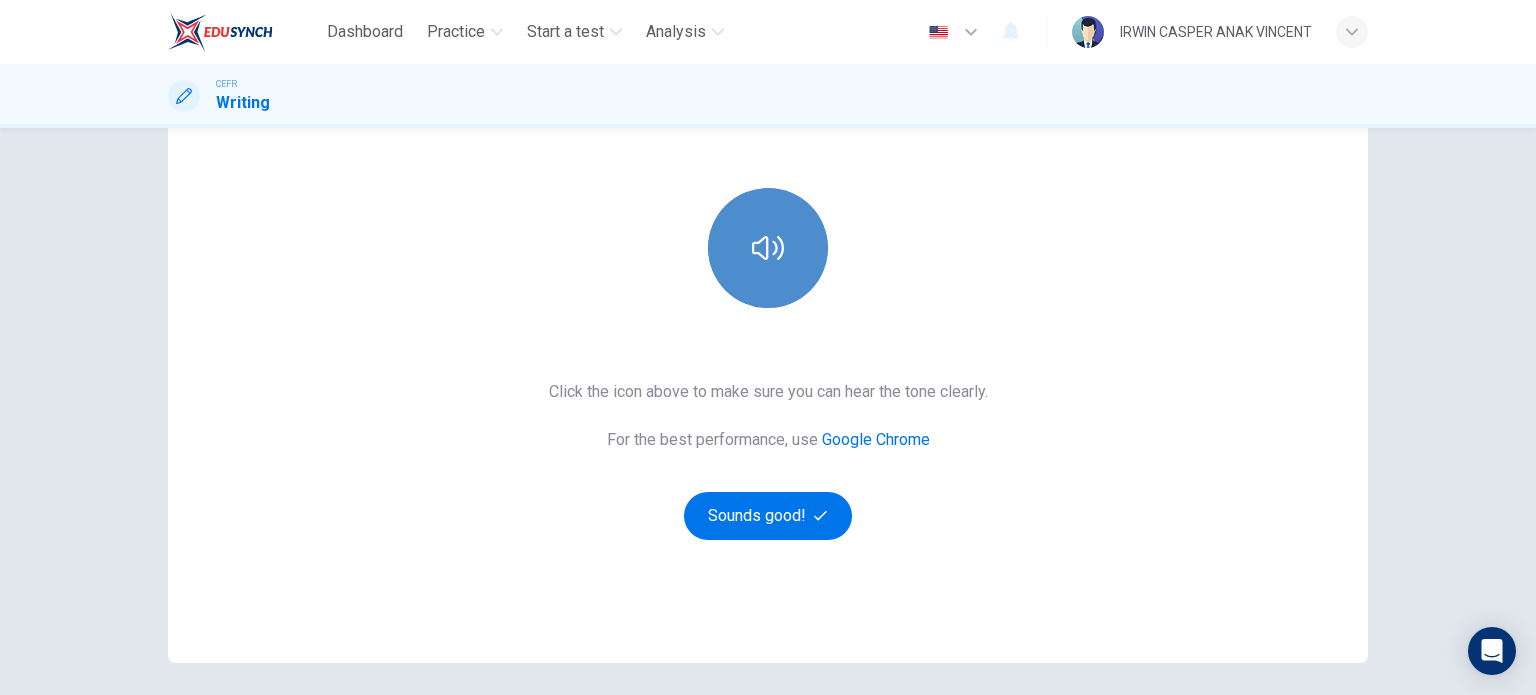 click at bounding box center [768, 248] 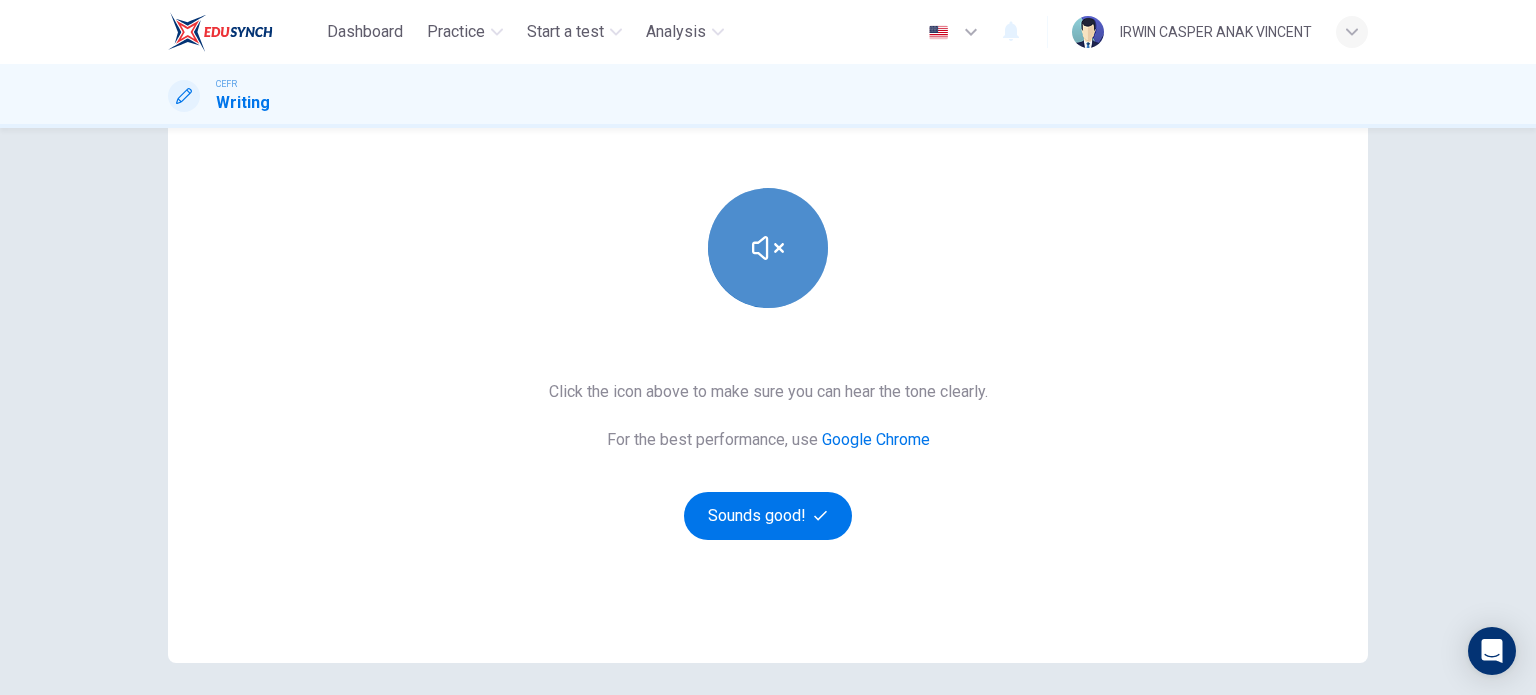 click at bounding box center [768, 248] 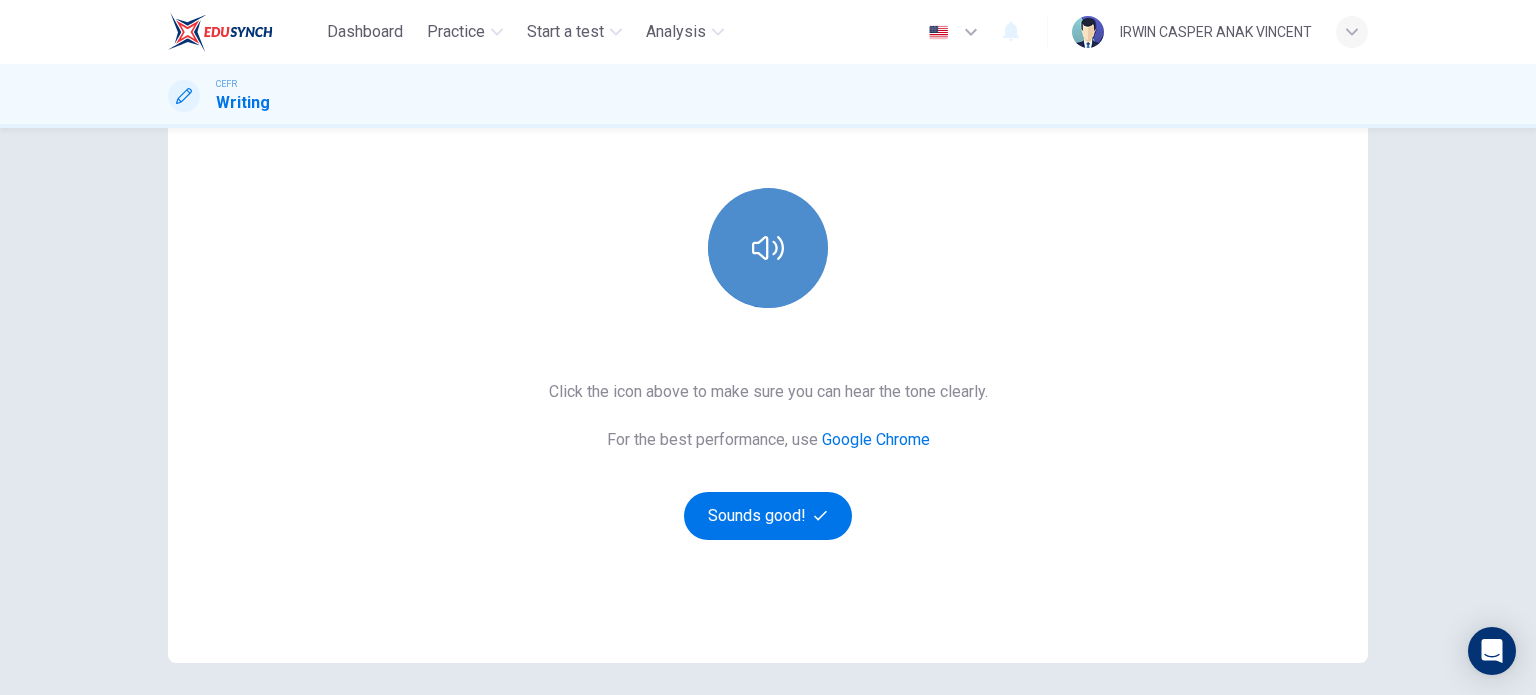 click at bounding box center (768, 248) 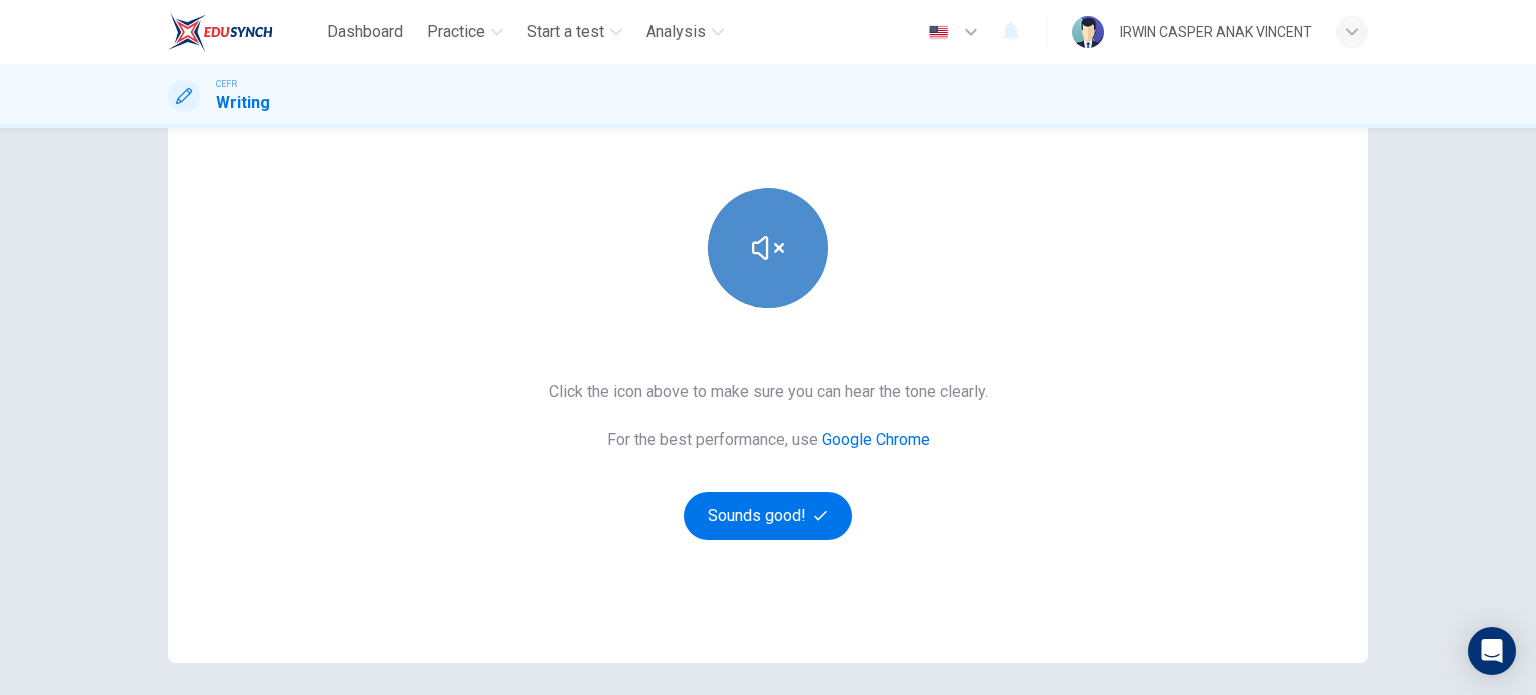 click at bounding box center [768, 248] 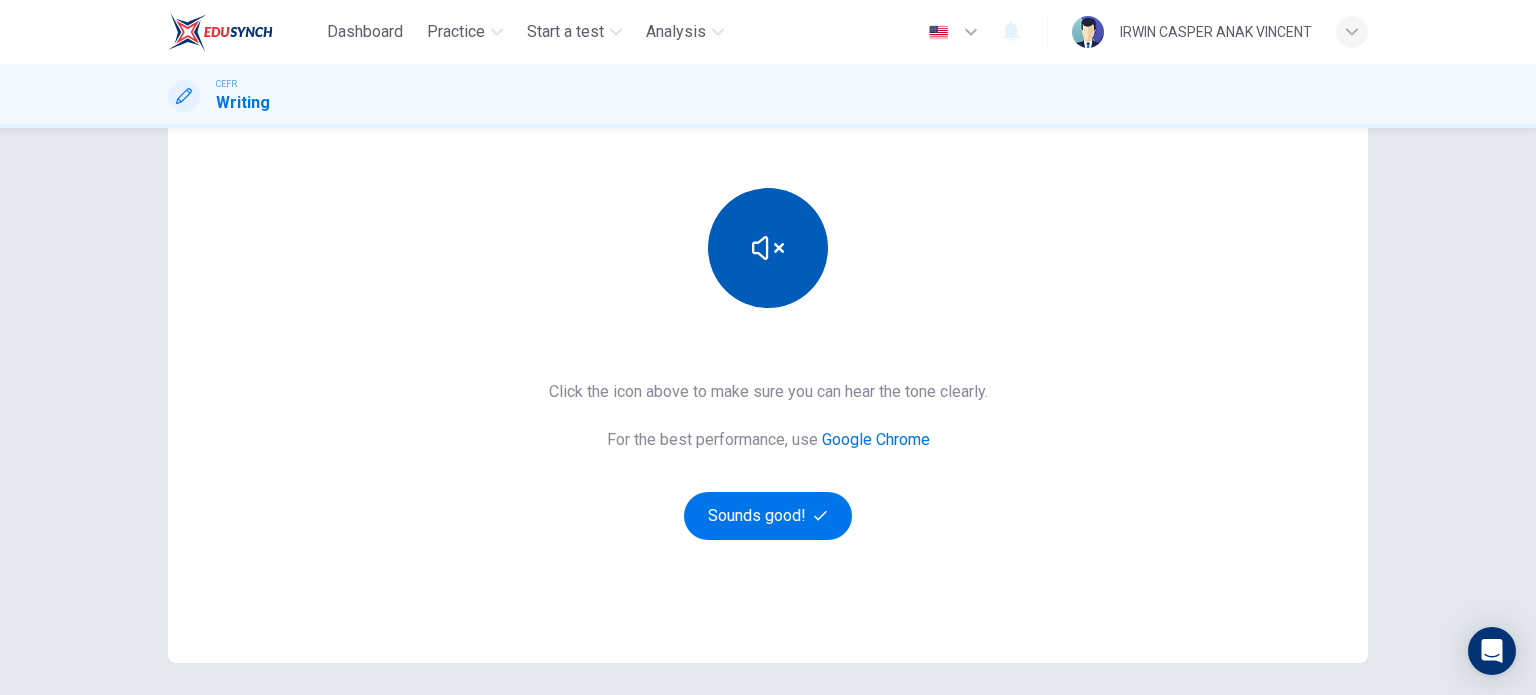 type 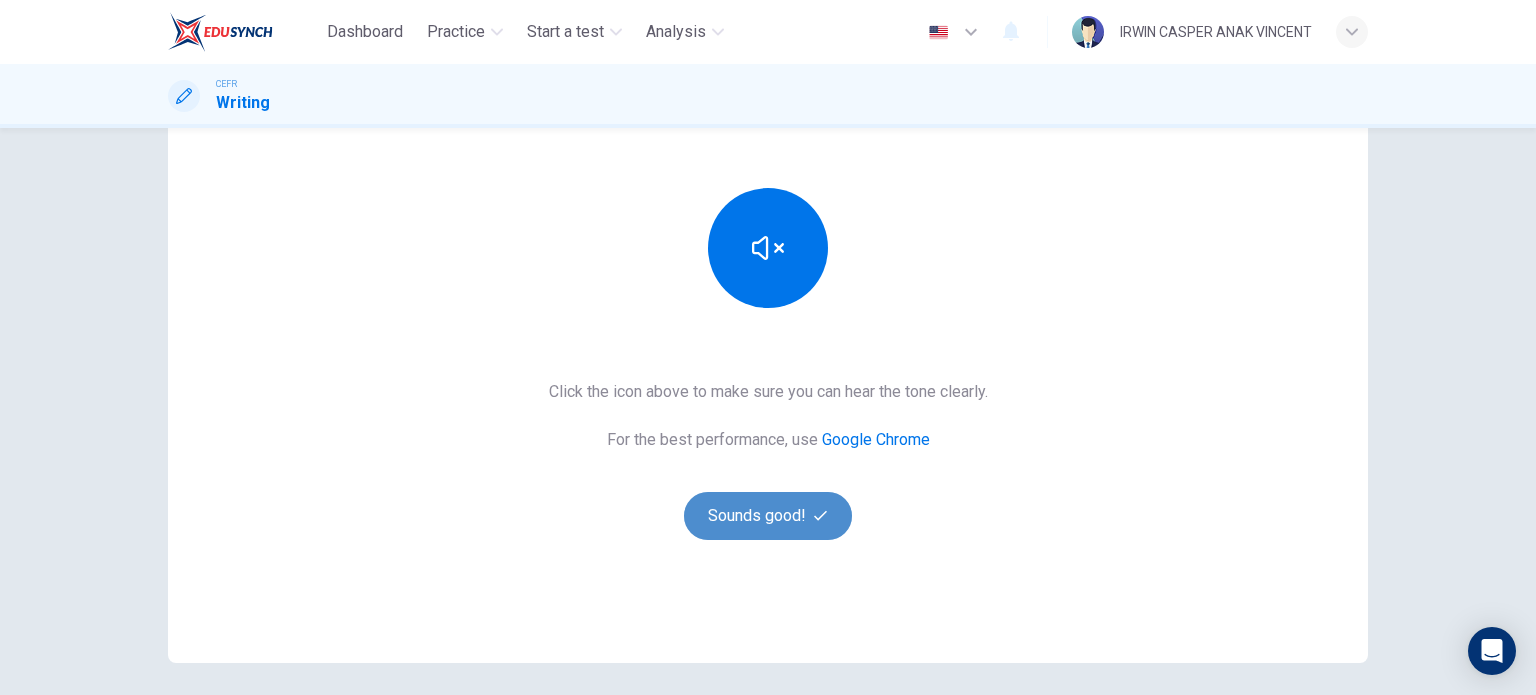 click on "Sounds good!" at bounding box center (768, 516) 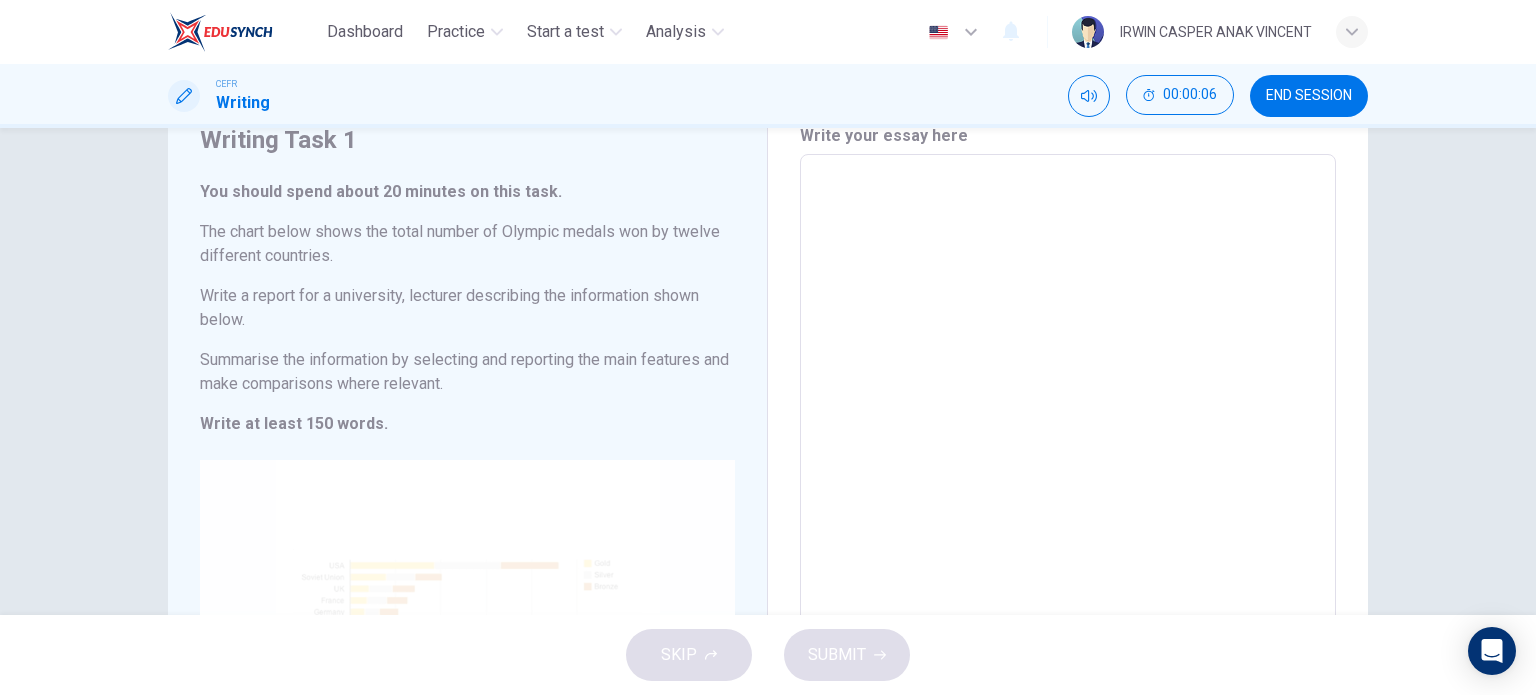 scroll, scrollTop: 300, scrollLeft: 0, axis: vertical 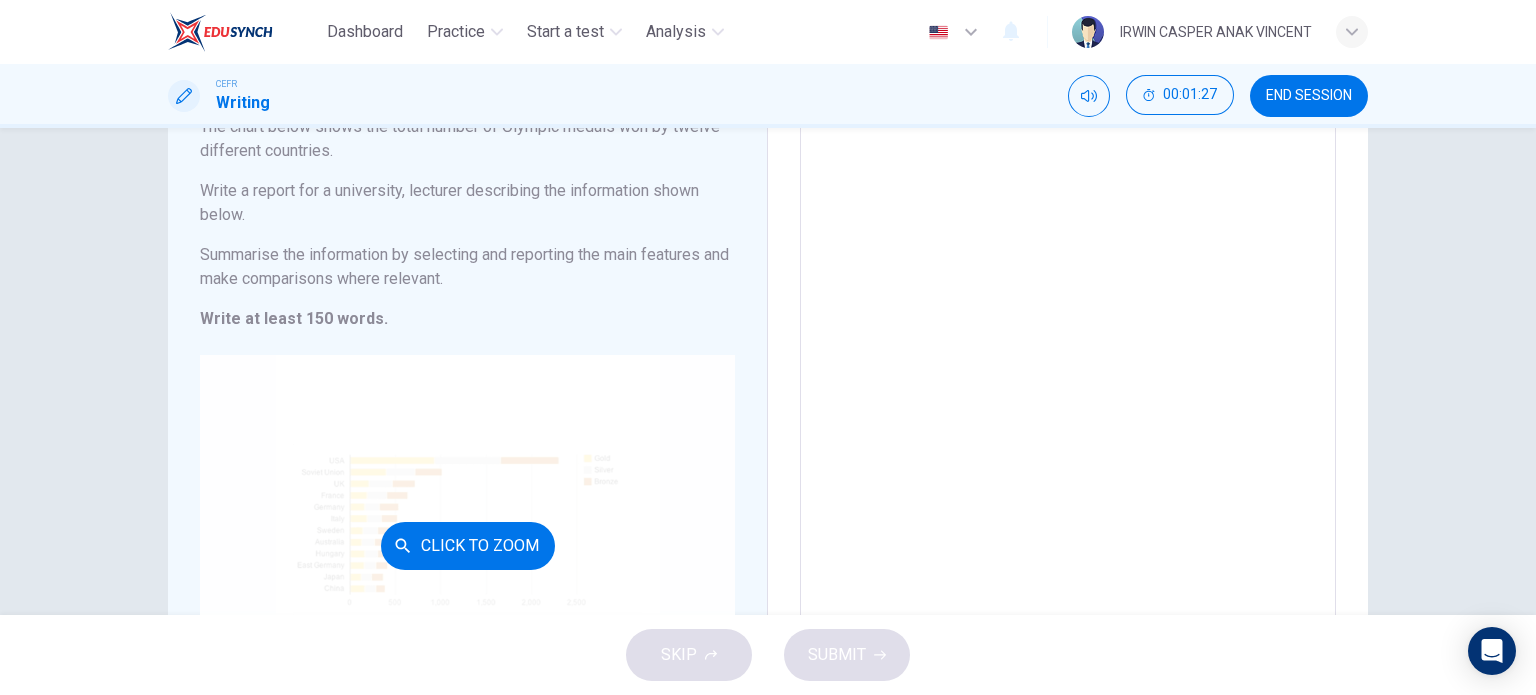 click on "Click to Zoom" at bounding box center (468, 546) 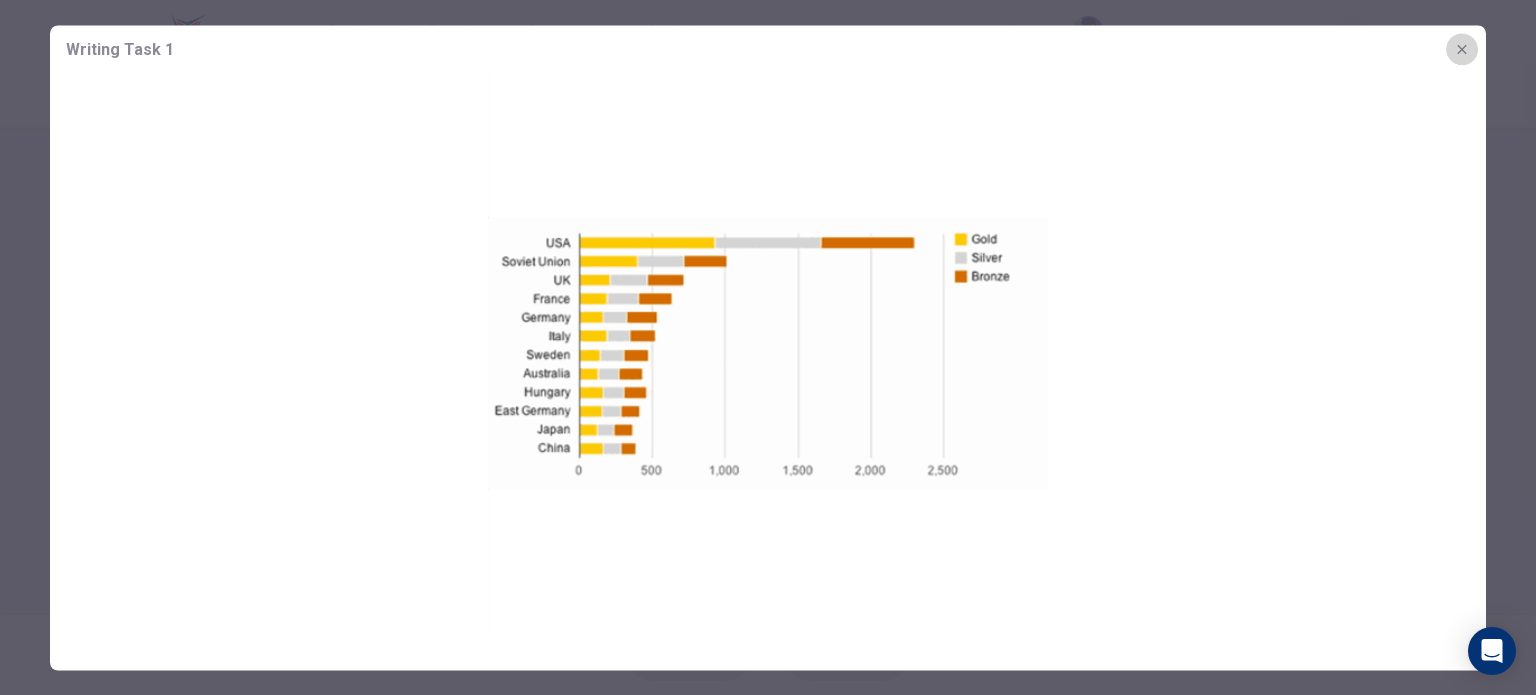 click at bounding box center (1462, 49) 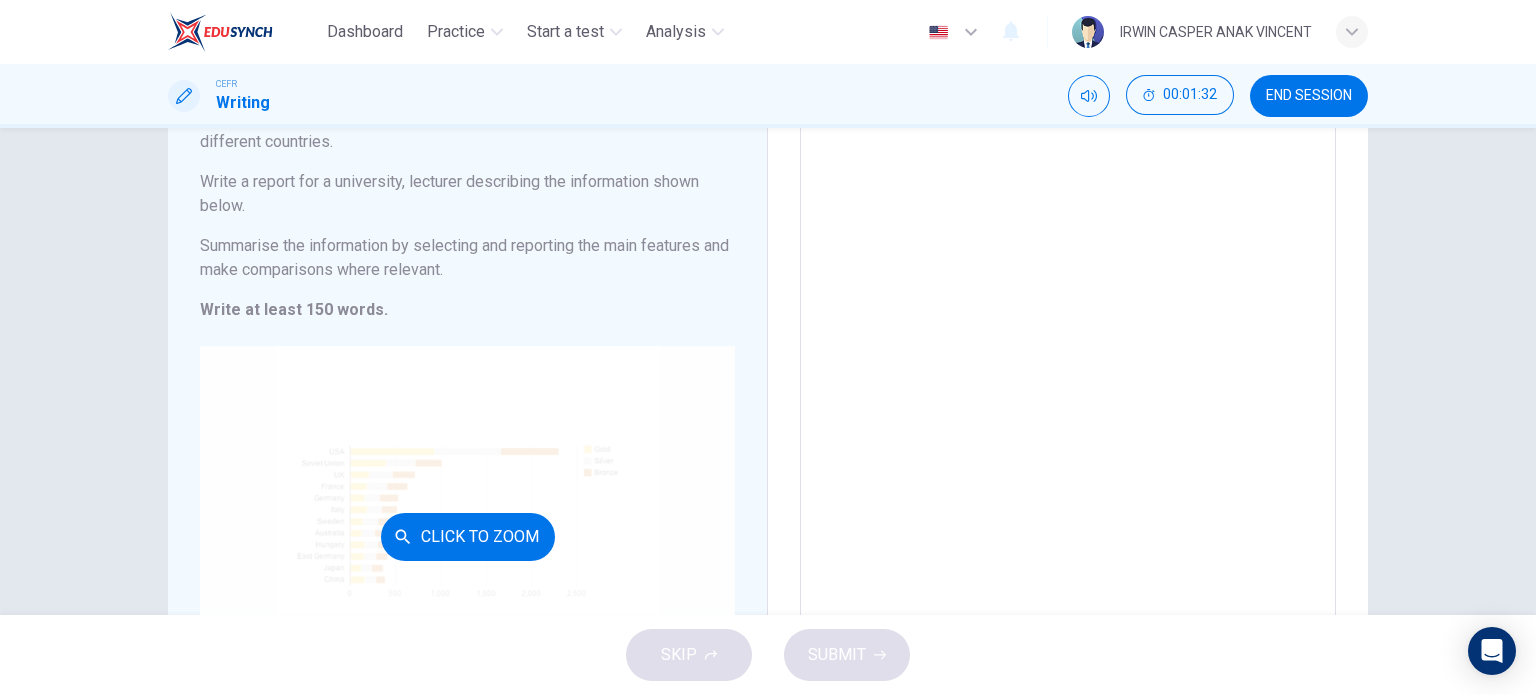 scroll, scrollTop: 200, scrollLeft: 0, axis: vertical 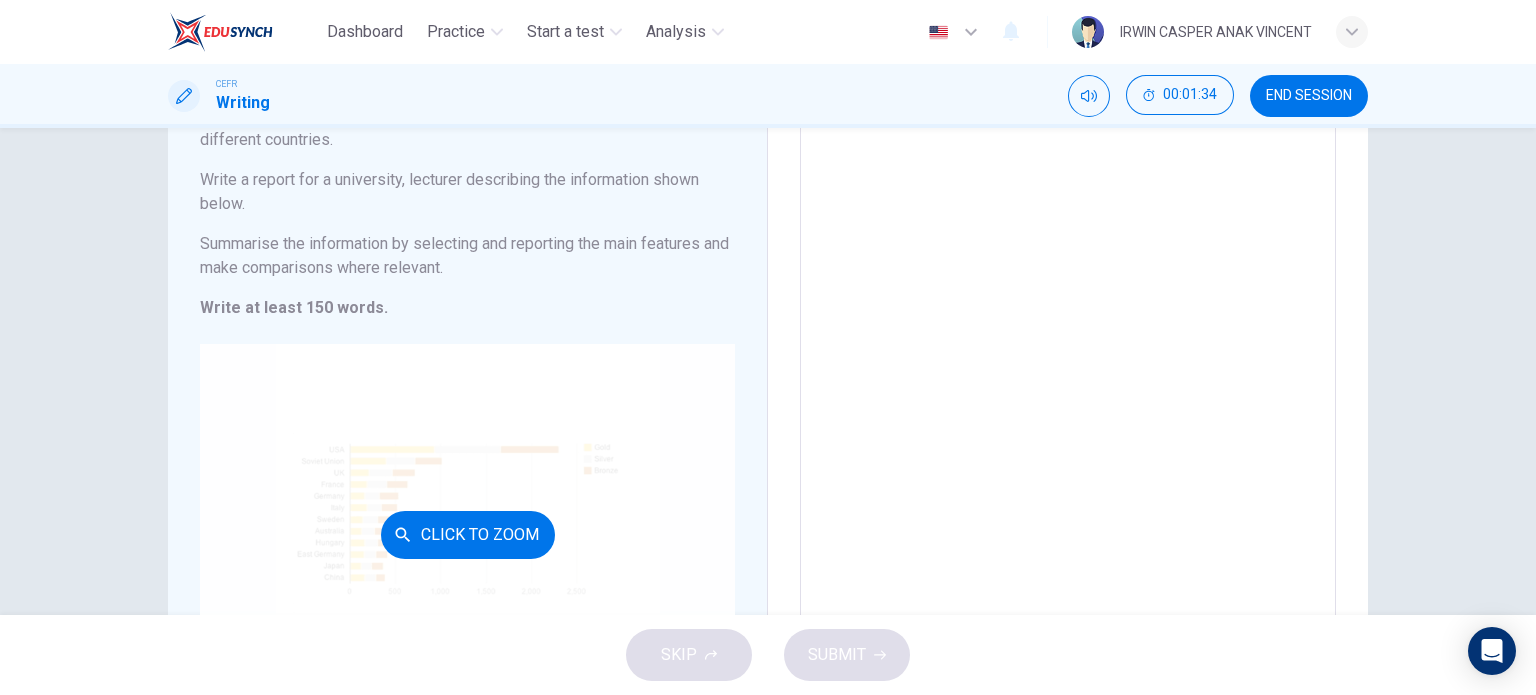 click on "Click to Zoom" at bounding box center (467, 534) 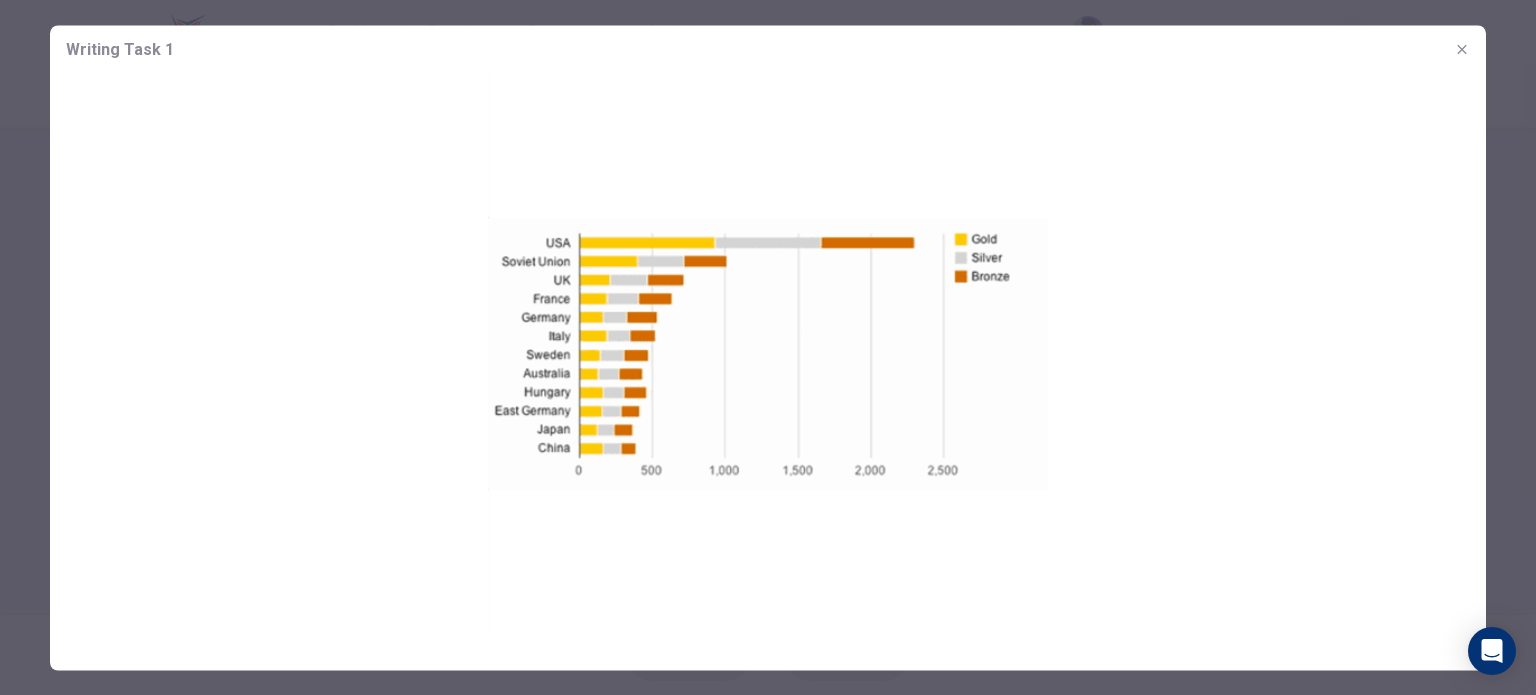 click at bounding box center (768, 353) 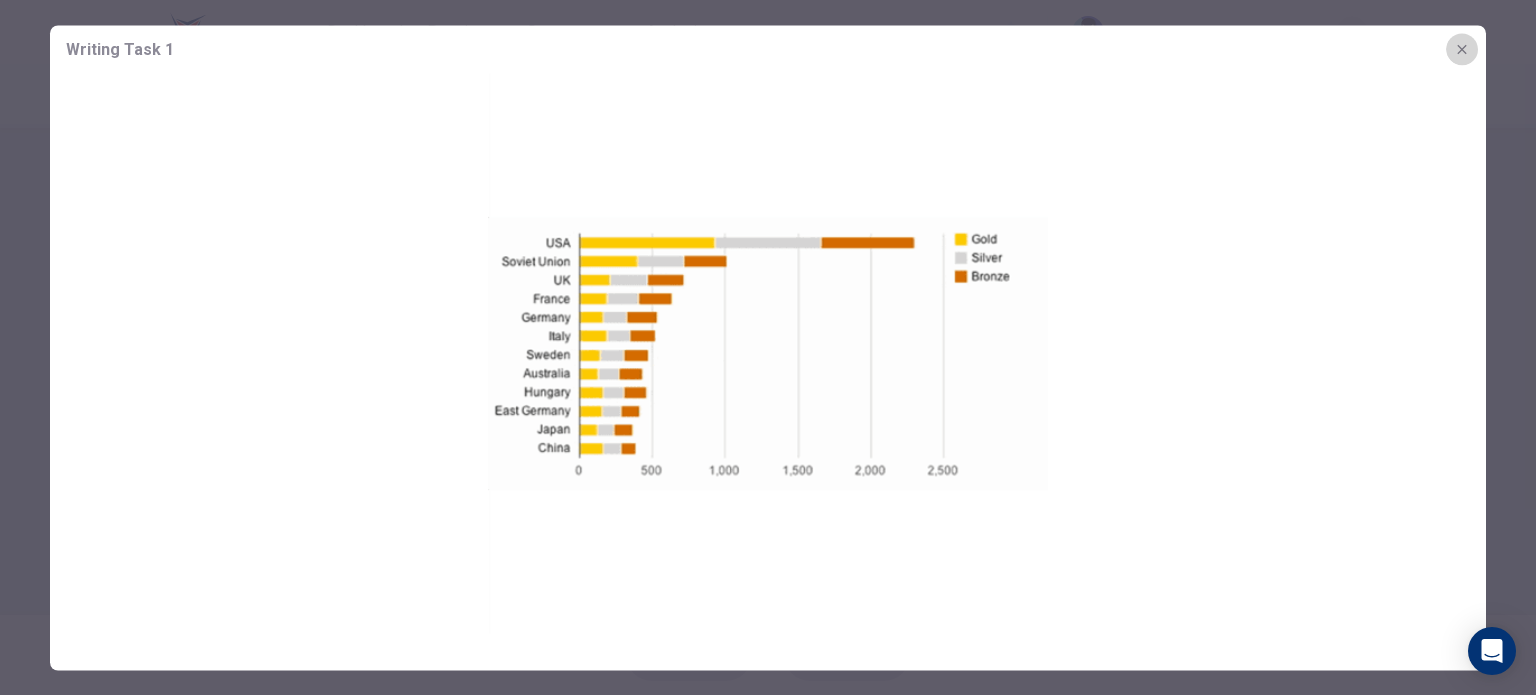 click at bounding box center [1462, 49] 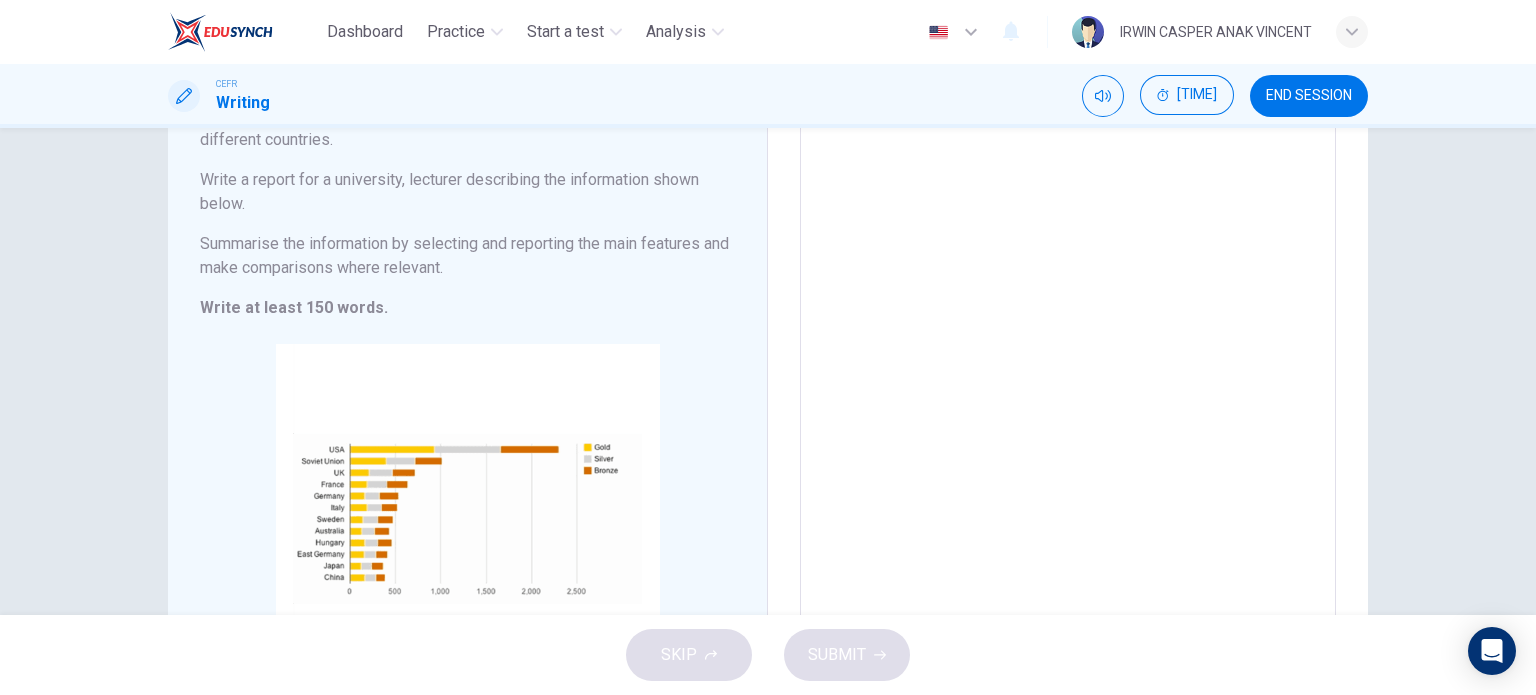 click at bounding box center [1068, 366] 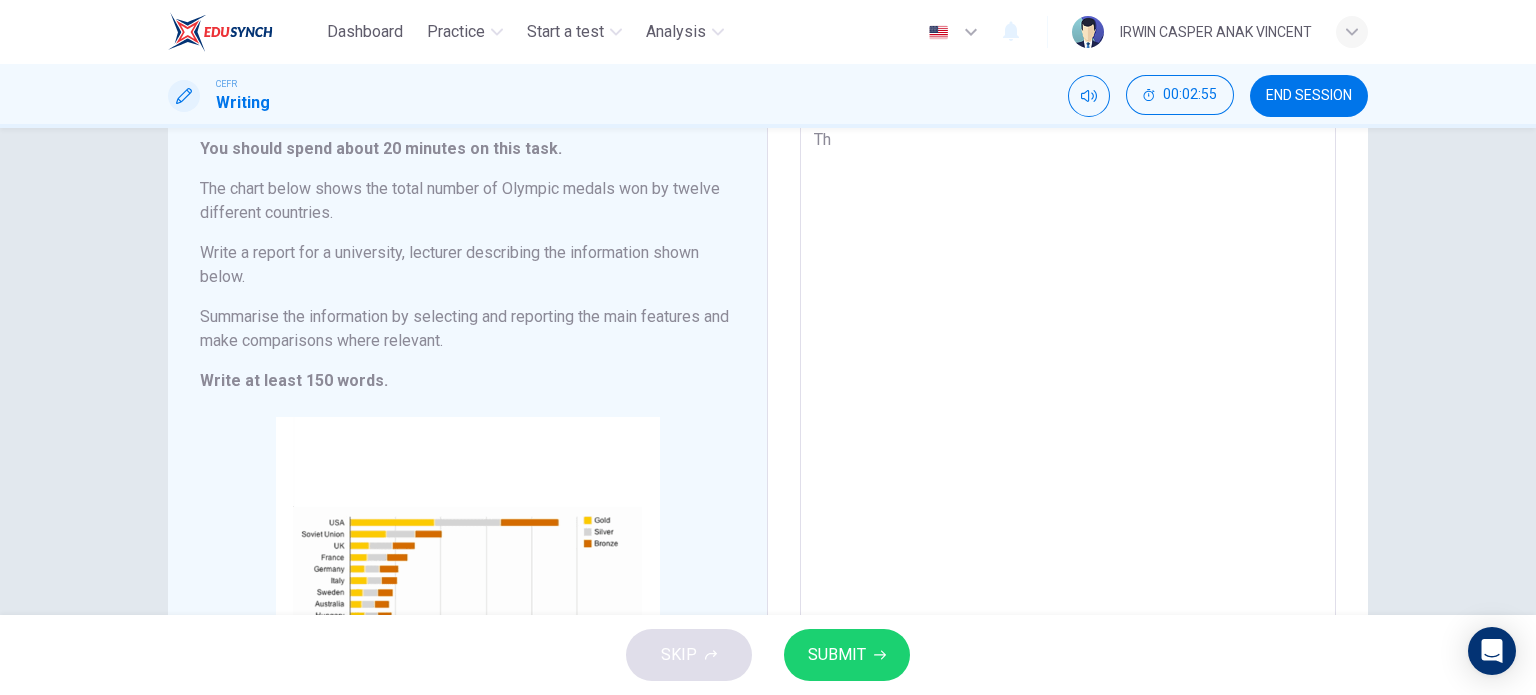 scroll, scrollTop: 140, scrollLeft: 0, axis: vertical 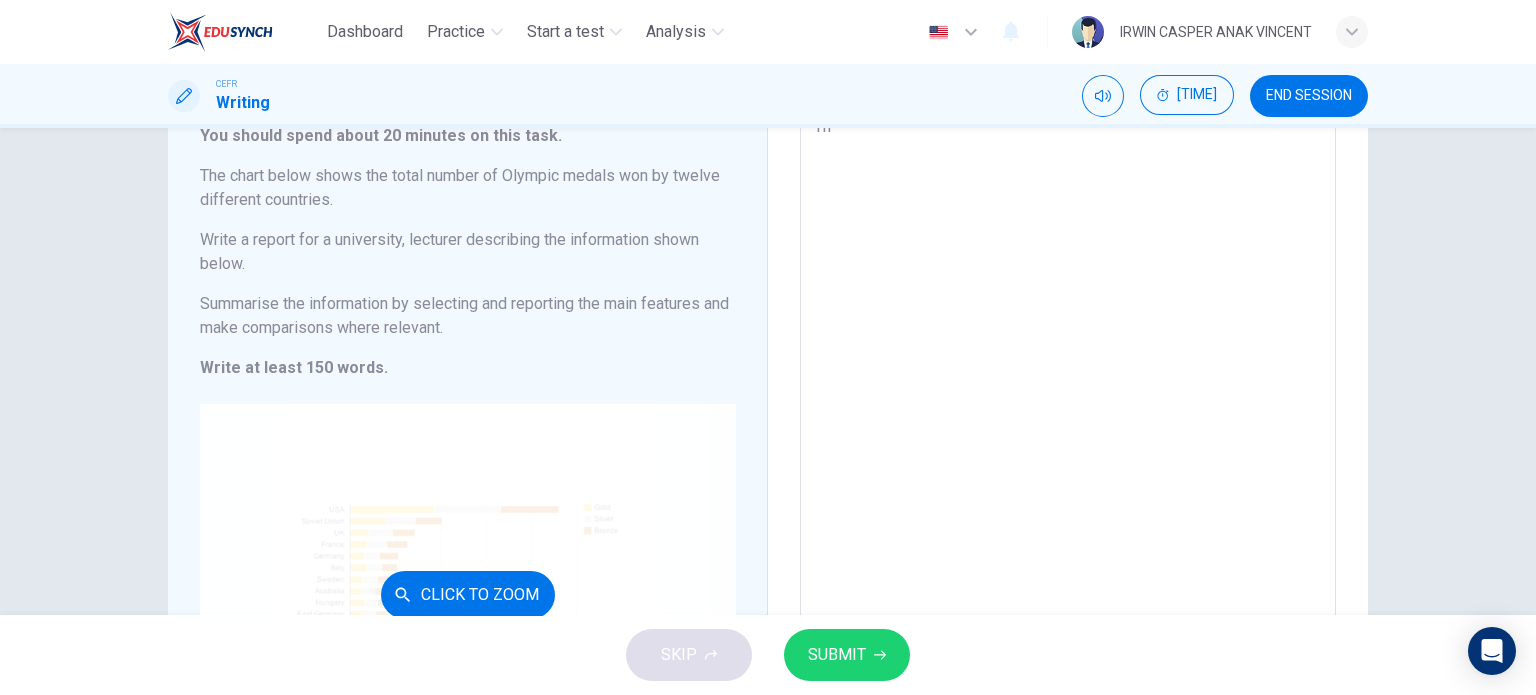 click on "Click to Zoom" at bounding box center [467, 594] 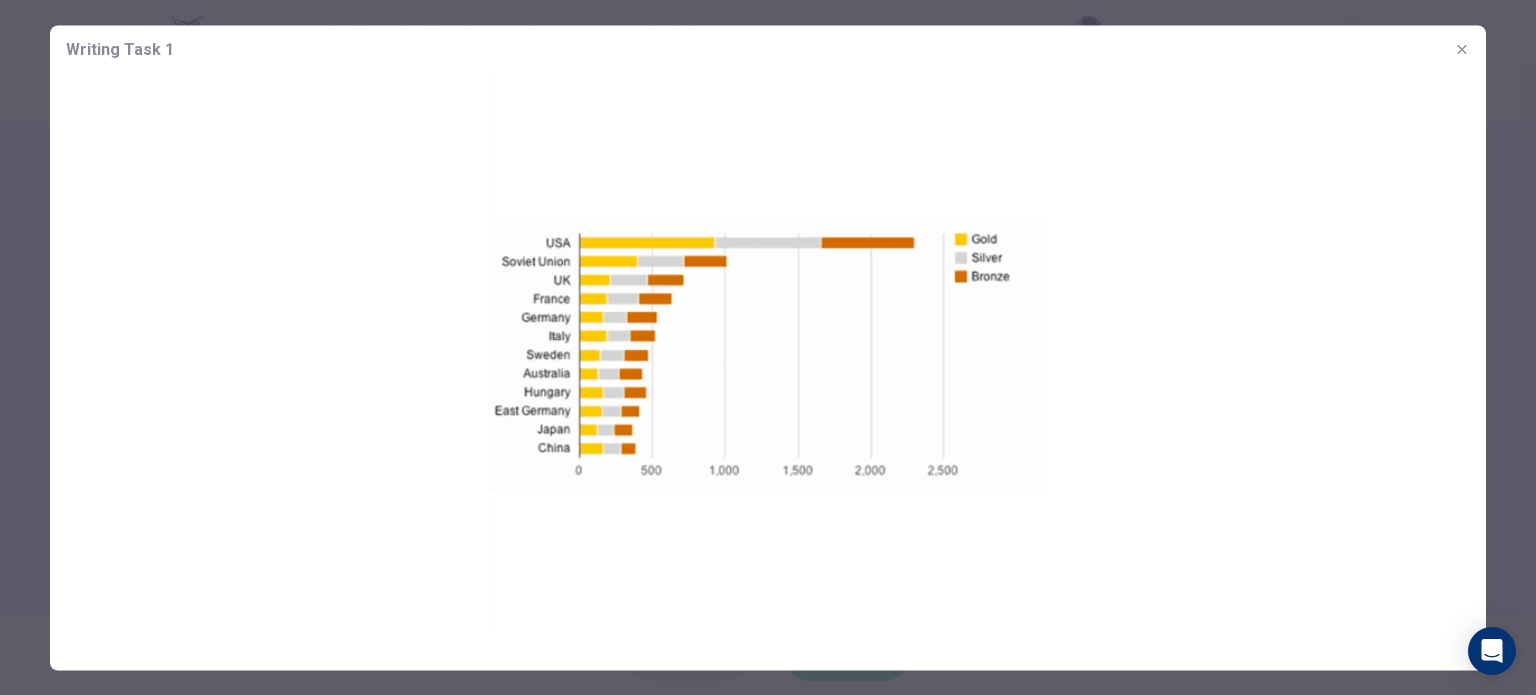 click at bounding box center (768, 347) 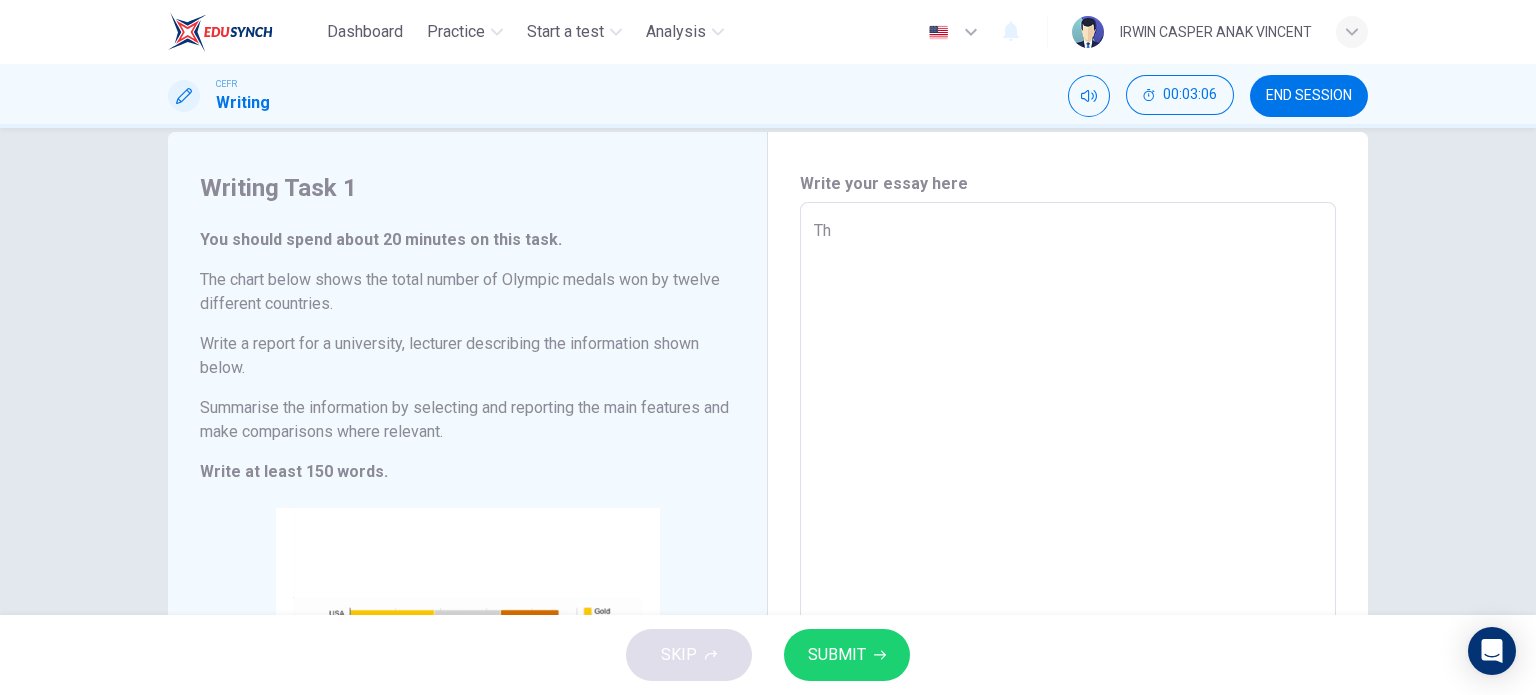 scroll, scrollTop: 32, scrollLeft: 0, axis: vertical 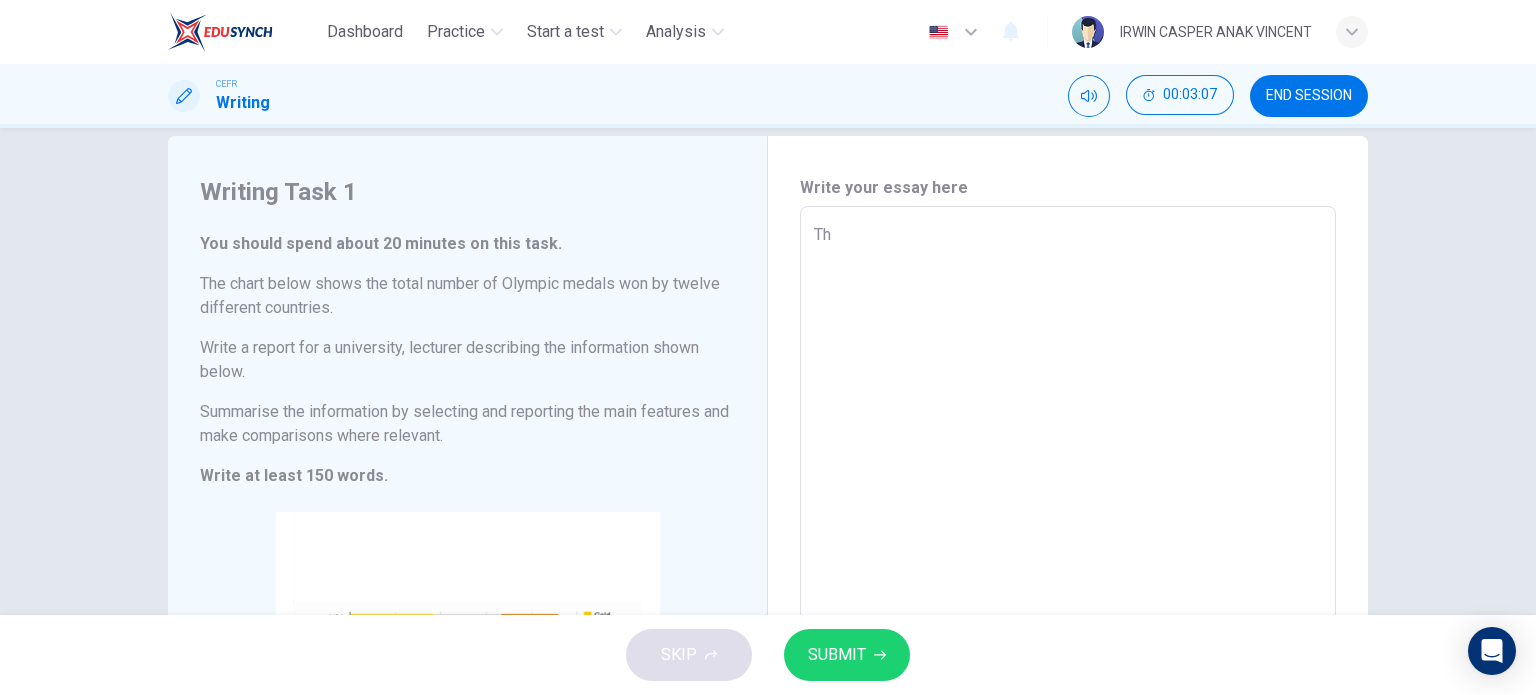 click on "Th" at bounding box center (1068, 534) 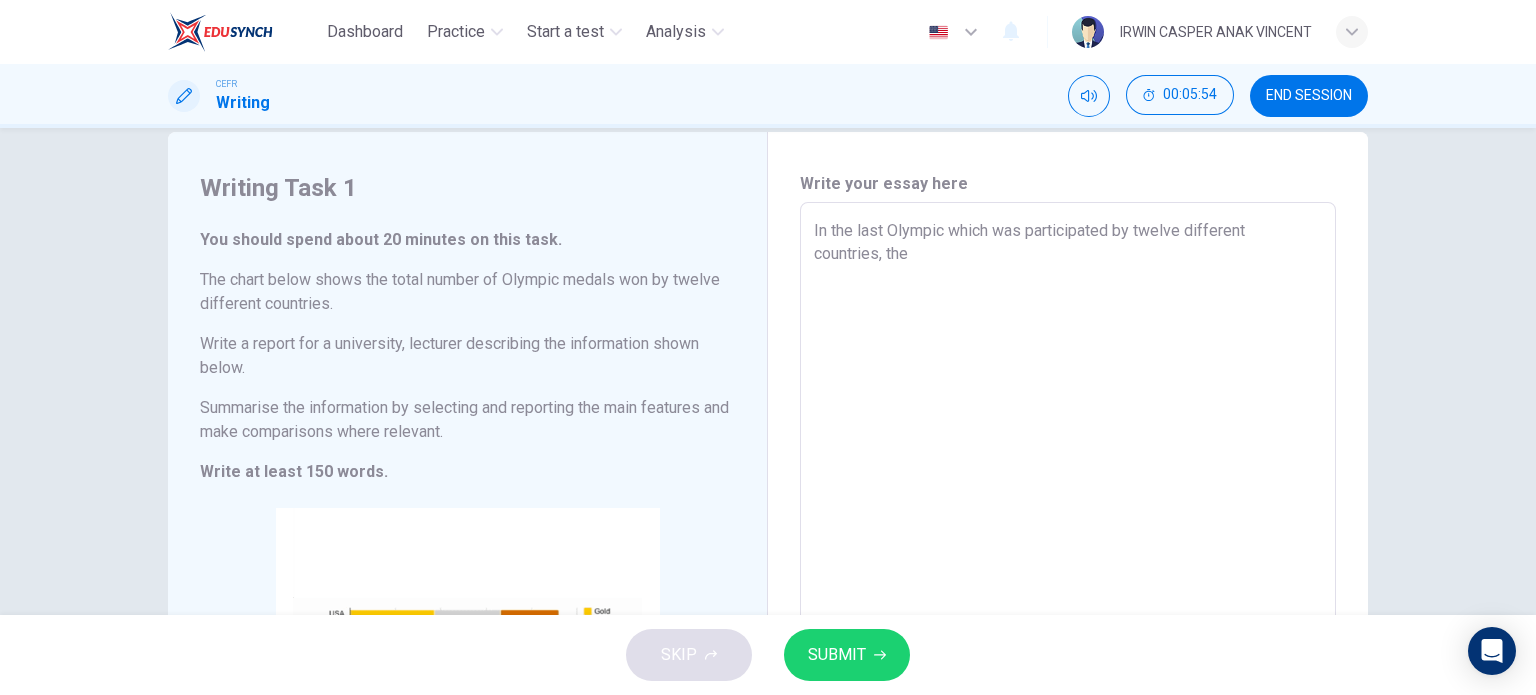 scroll, scrollTop: 36, scrollLeft: 0, axis: vertical 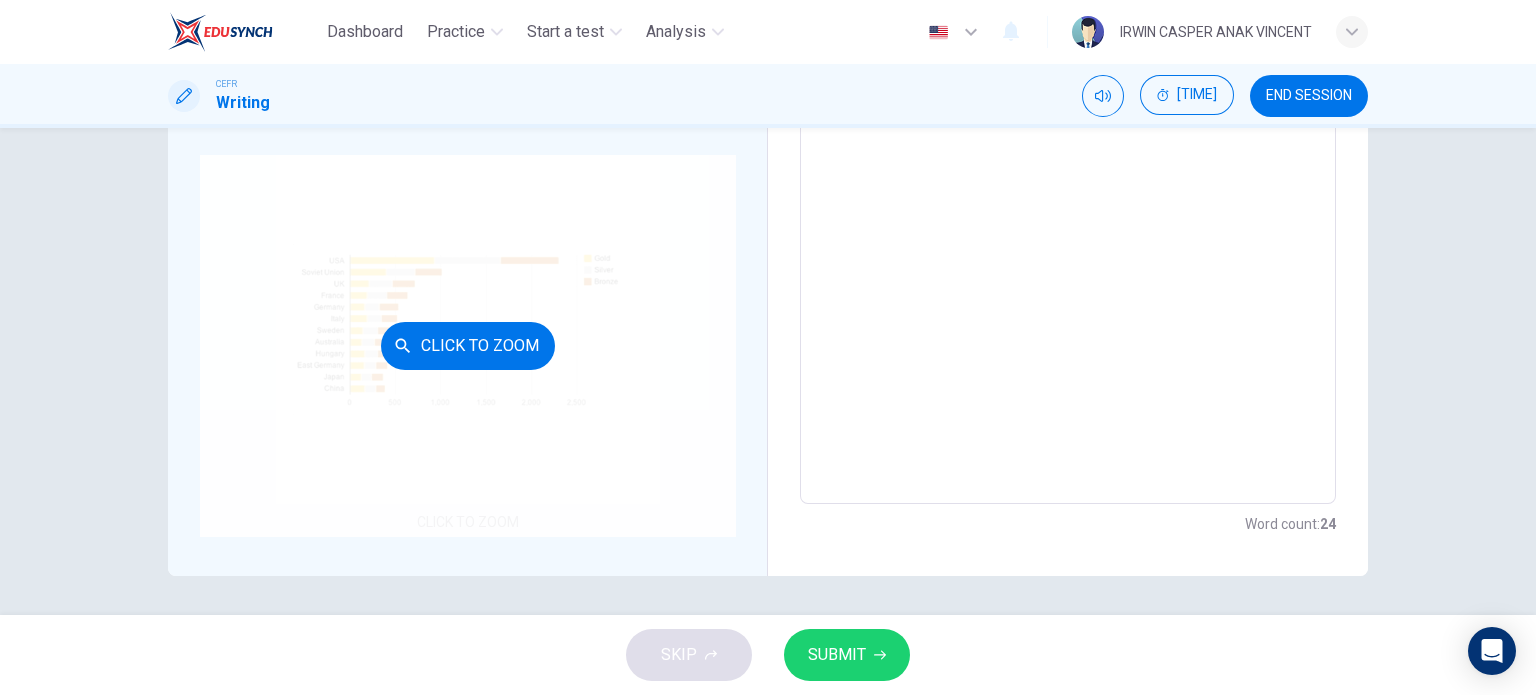 click on "Click to Zoom" at bounding box center (467, 345) 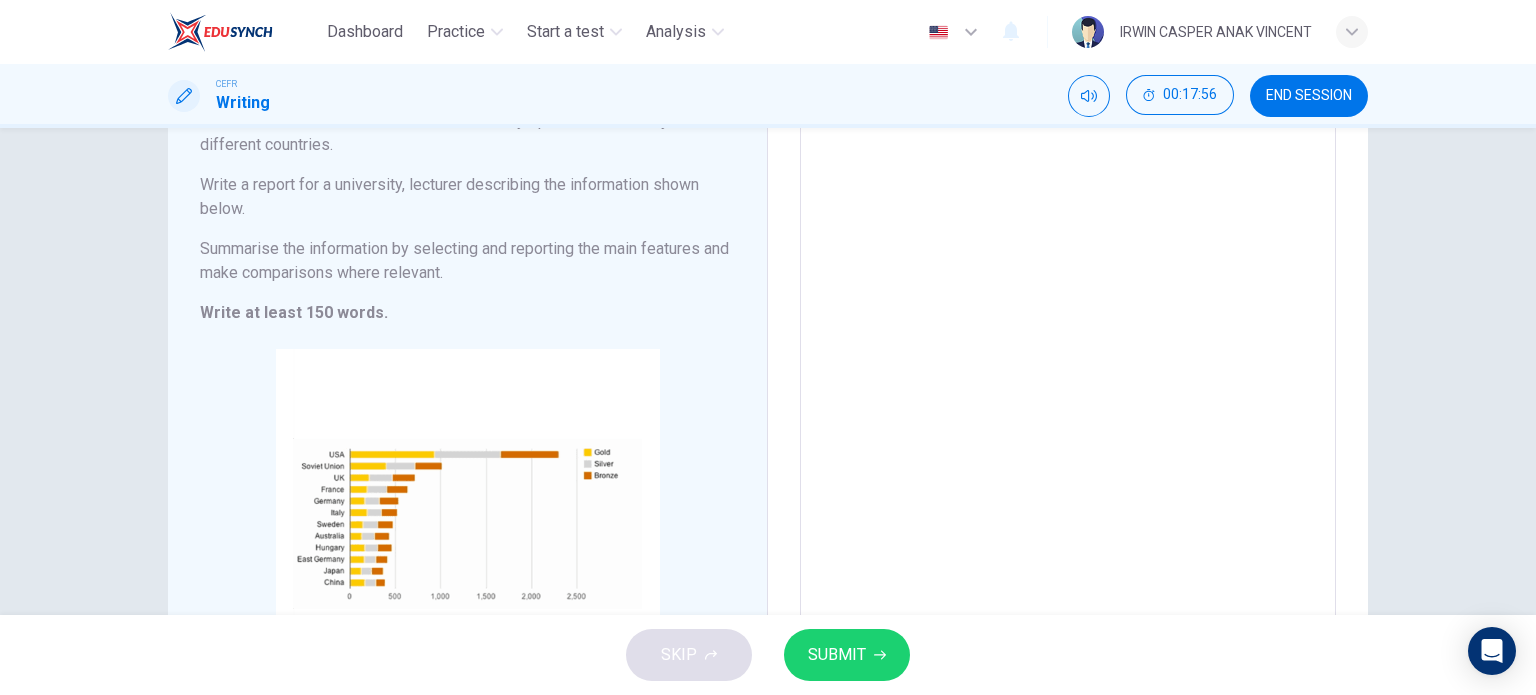 scroll, scrollTop: 0, scrollLeft: 0, axis: both 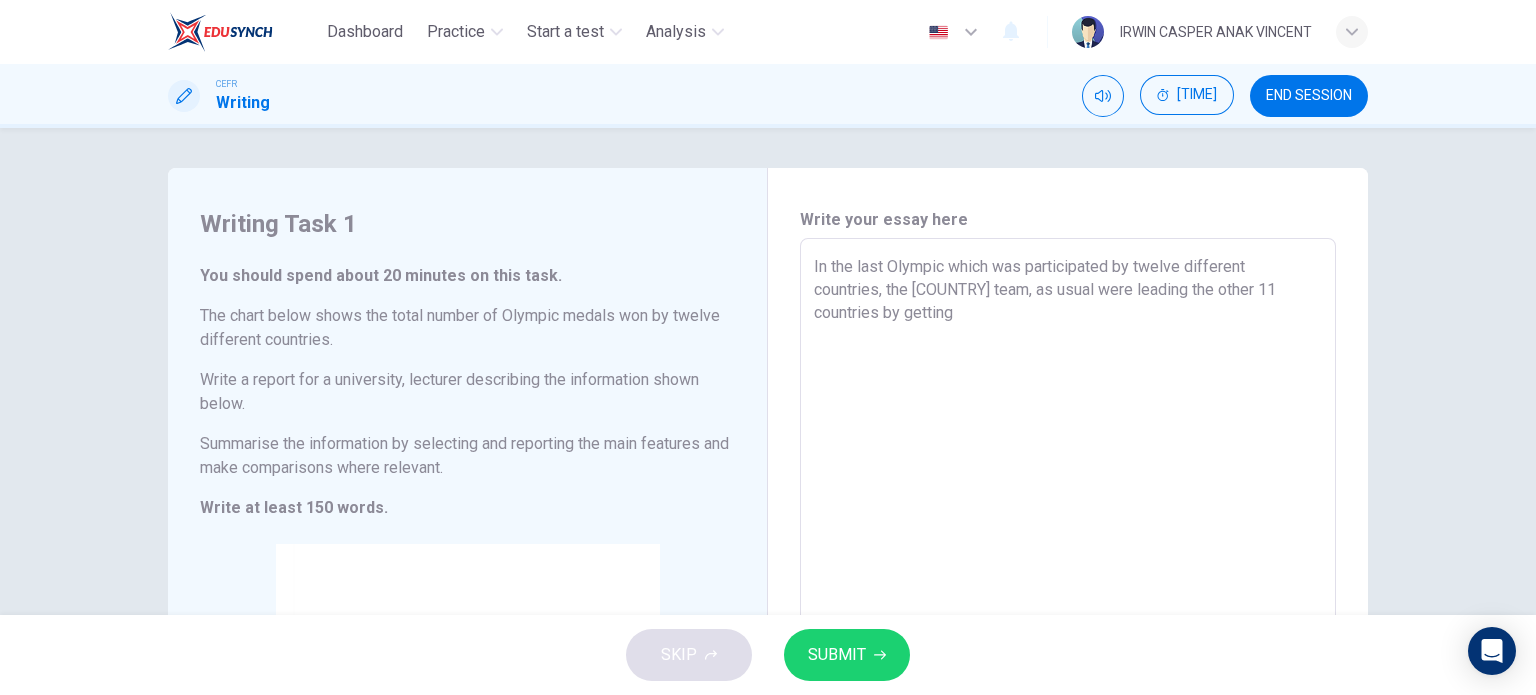 click on "In the last Olympic which was participated by twelve different countries, the [COUNTRY] team, as usual were leading the other 11 countries by getting" at bounding box center (1068, 566) 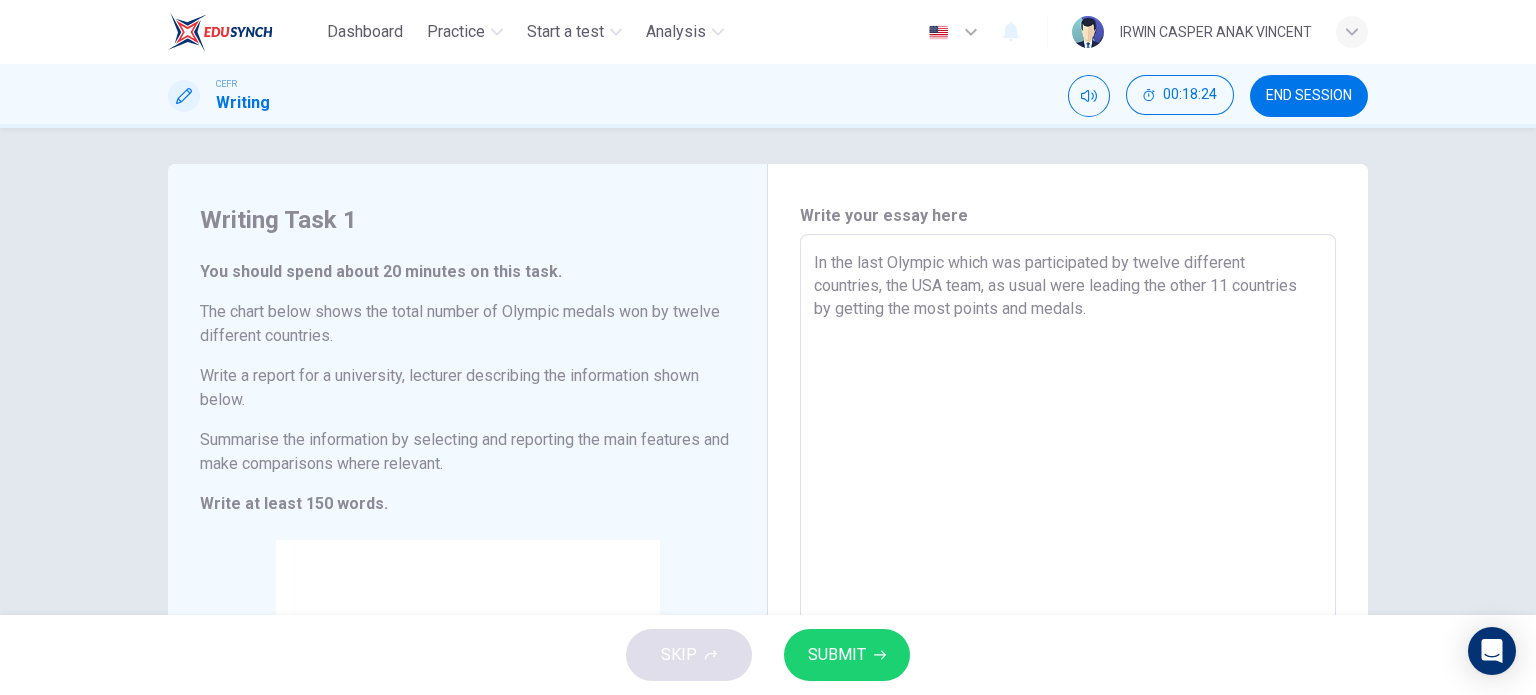 scroll, scrollTop: 0, scrollLeft: 0, axis: both 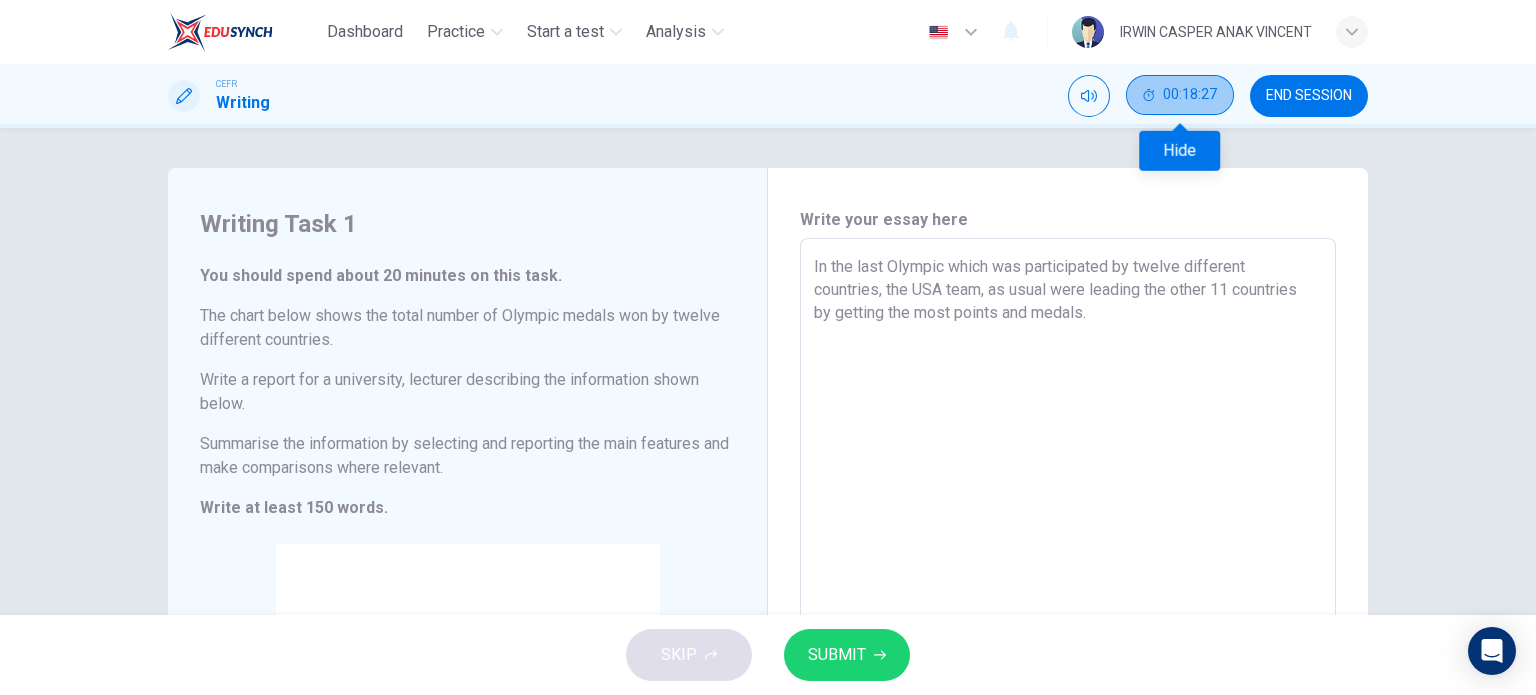 click on "00:18:27" at bounding box center (1190, 95) 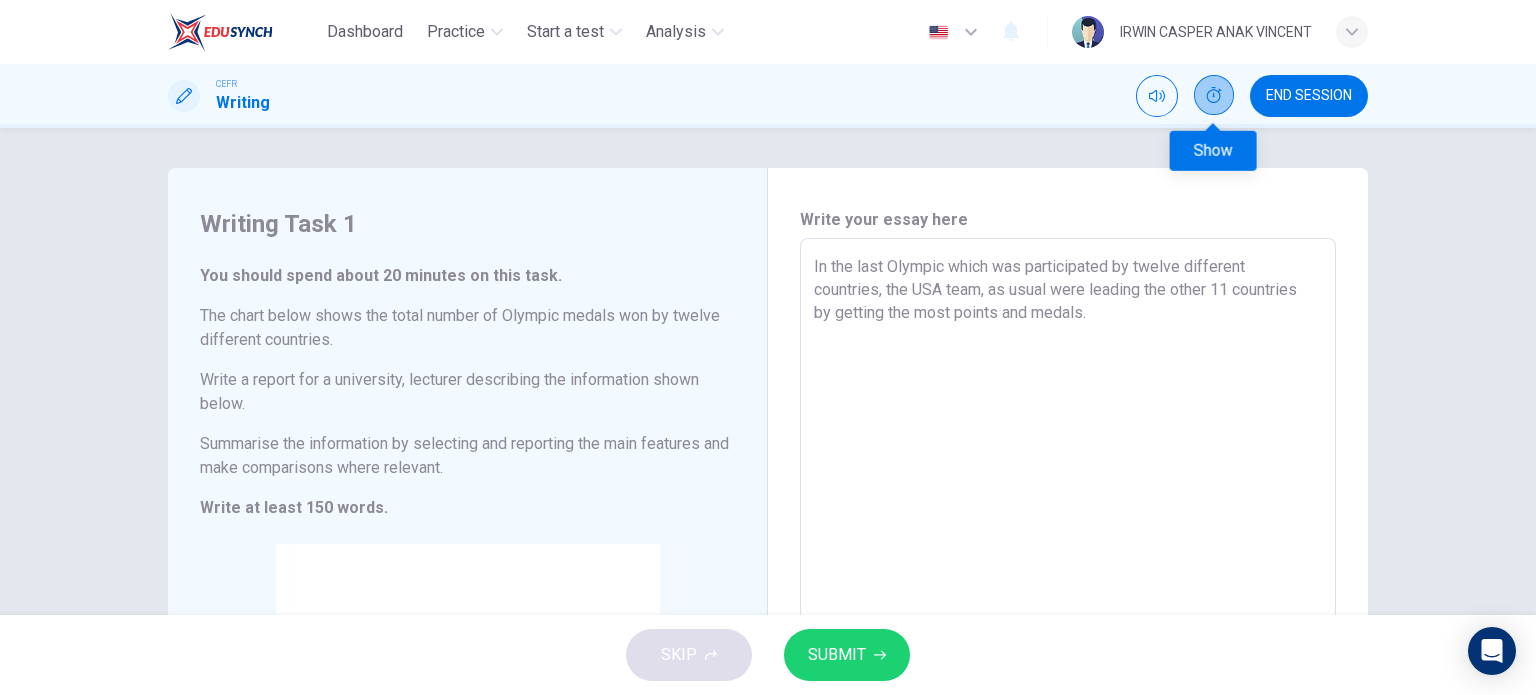 click at bounding box center [1214, 95] 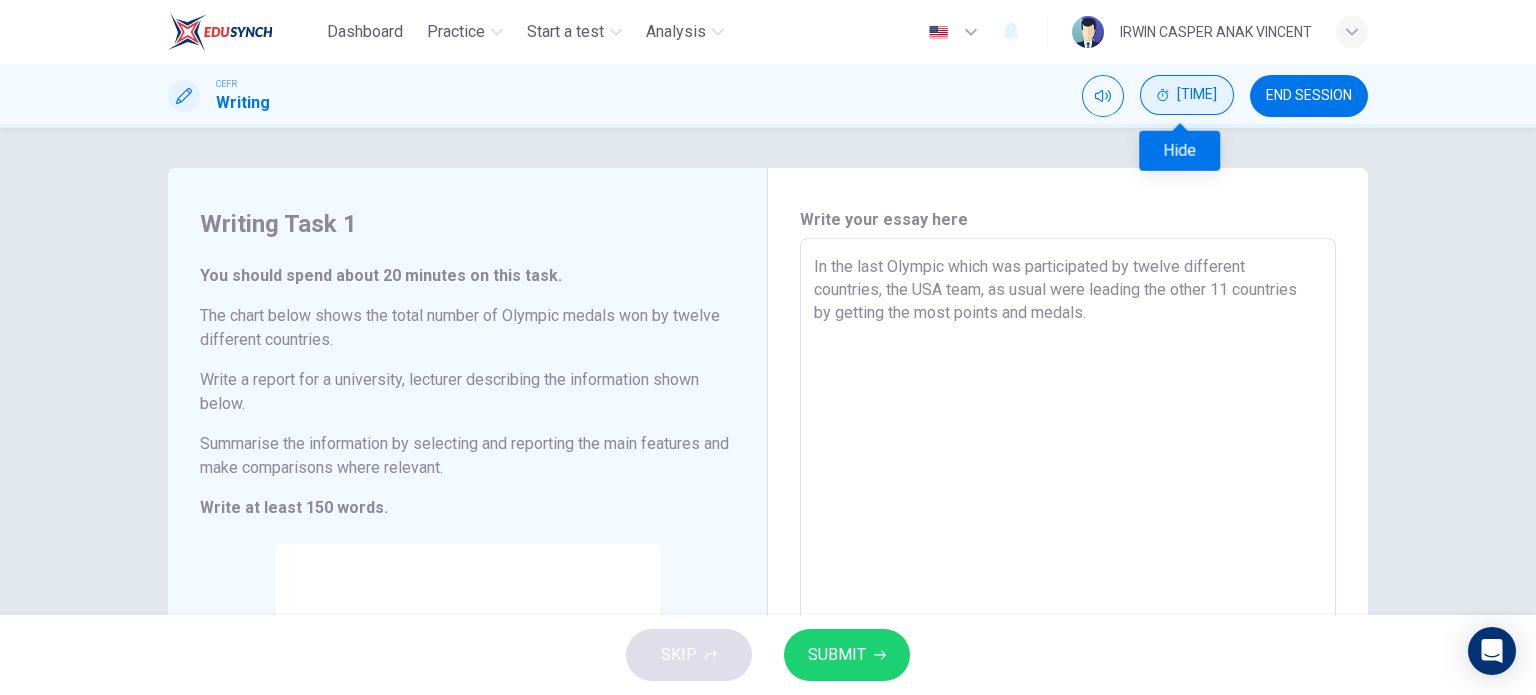 click on "[TIME]" at bounding box center [1197, 95] 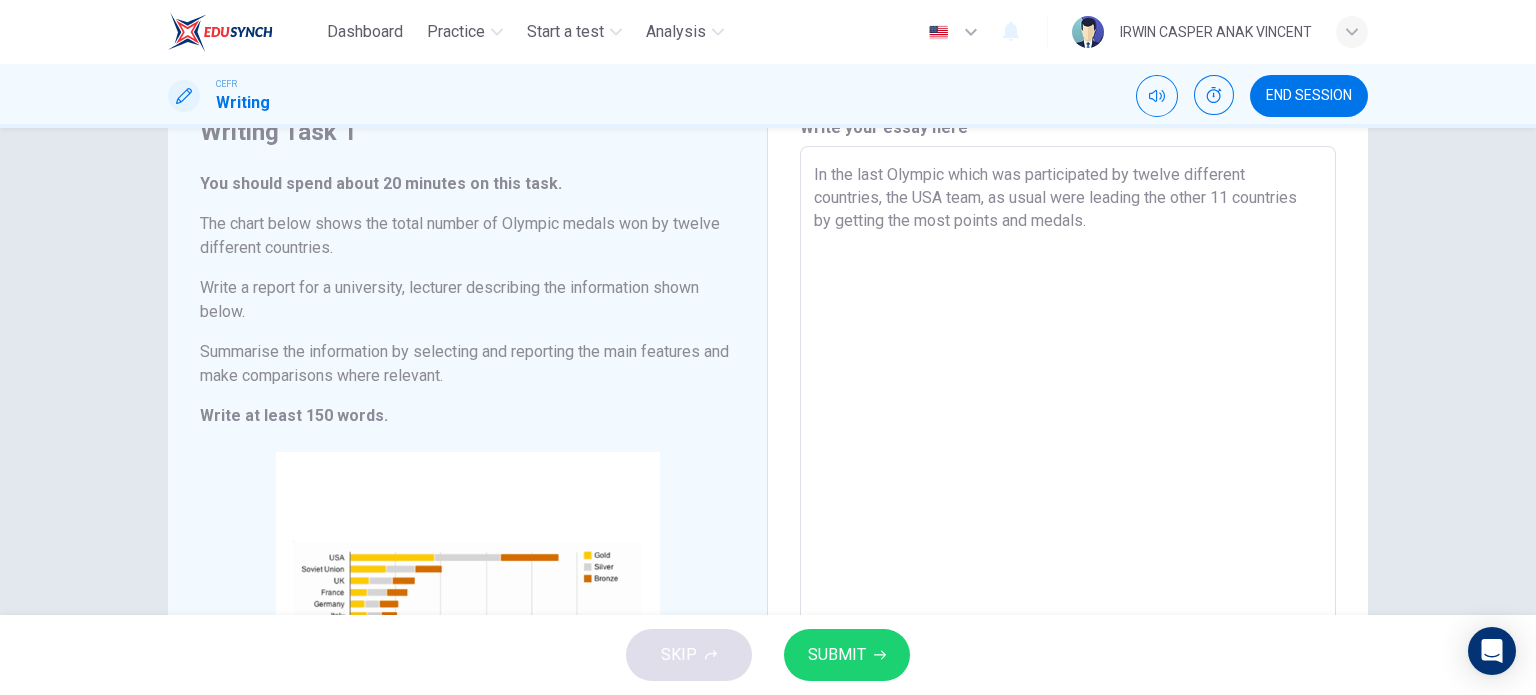 scroll, scrollTop: 0, scrollLeft: 0, axis: both 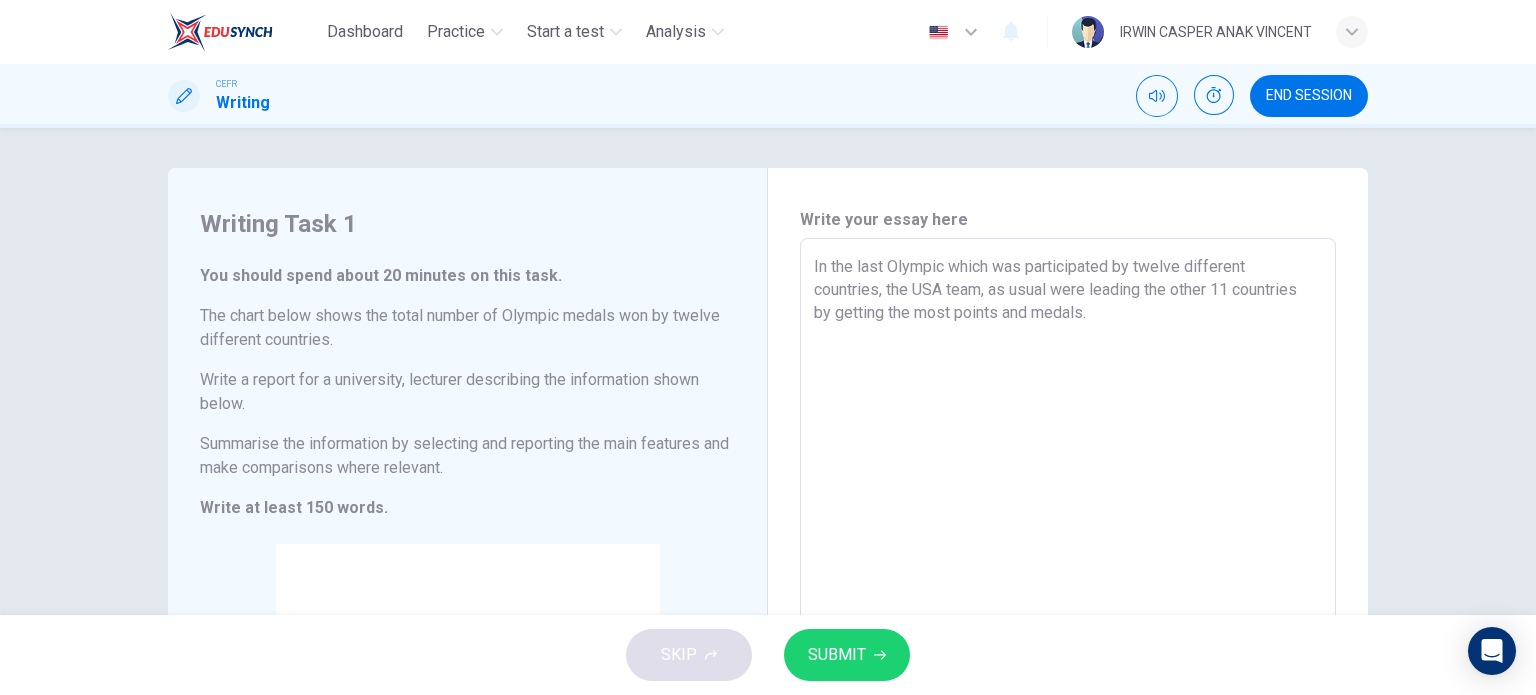 click on "In the last Olympic which was participated by twelve different countries, the USA team, as usual were leading the other 11 countries by getting the most points and medals." at bounding box center (1068, 566) 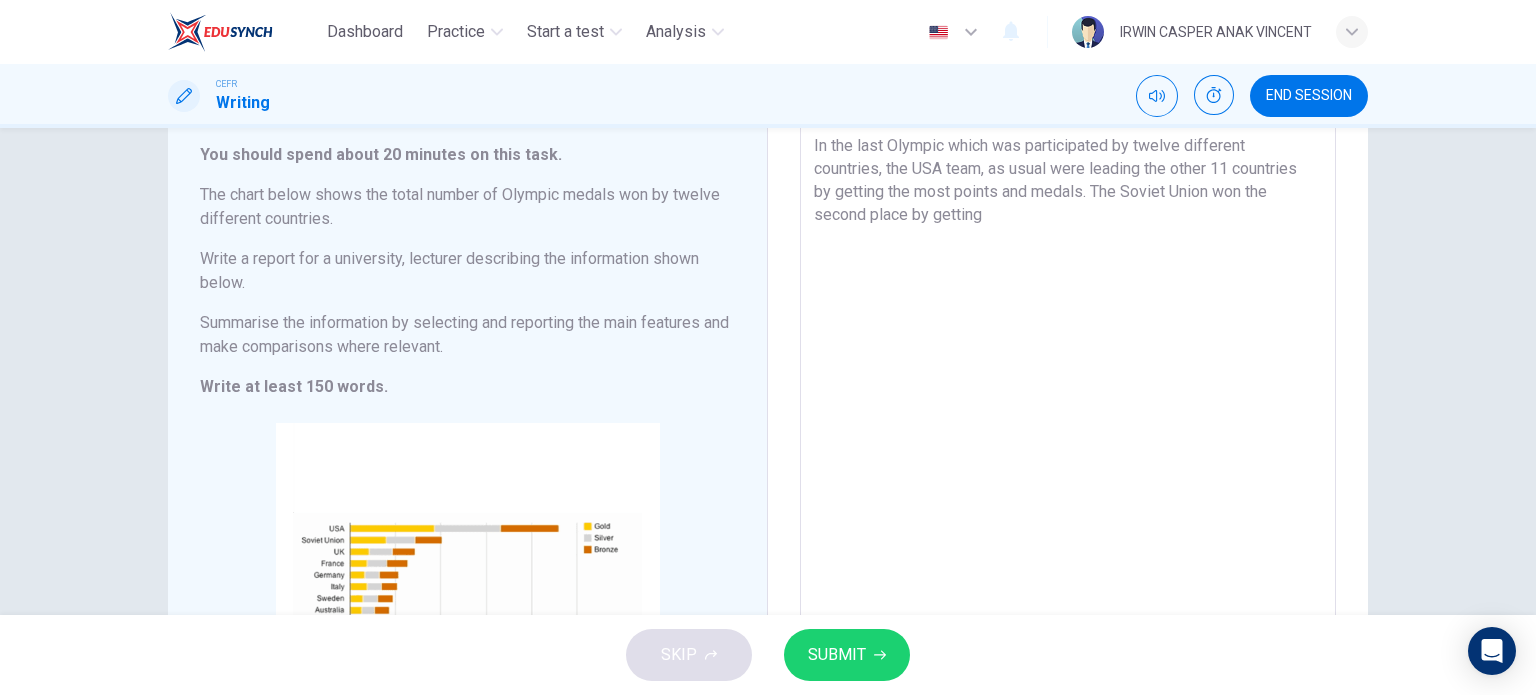 scroll, scrollTop: 104, scrollLeft: 0, axis: vertical 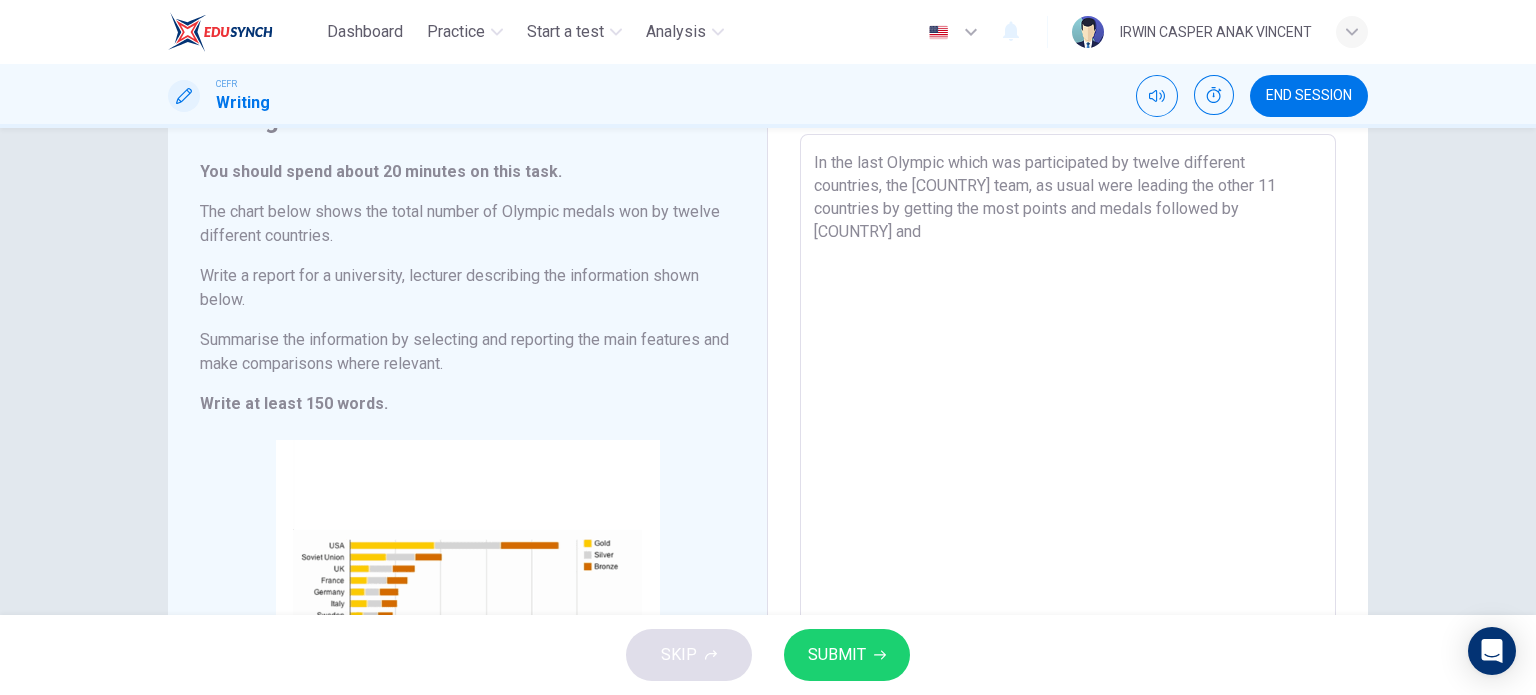 click on "In the last Olympic which was participated by twelve different countries, the USA team, as usual were leading the other 11 countries by getting the most points and medals followed by Soviet Union and  x ​" at bounding box center [1068, 461] 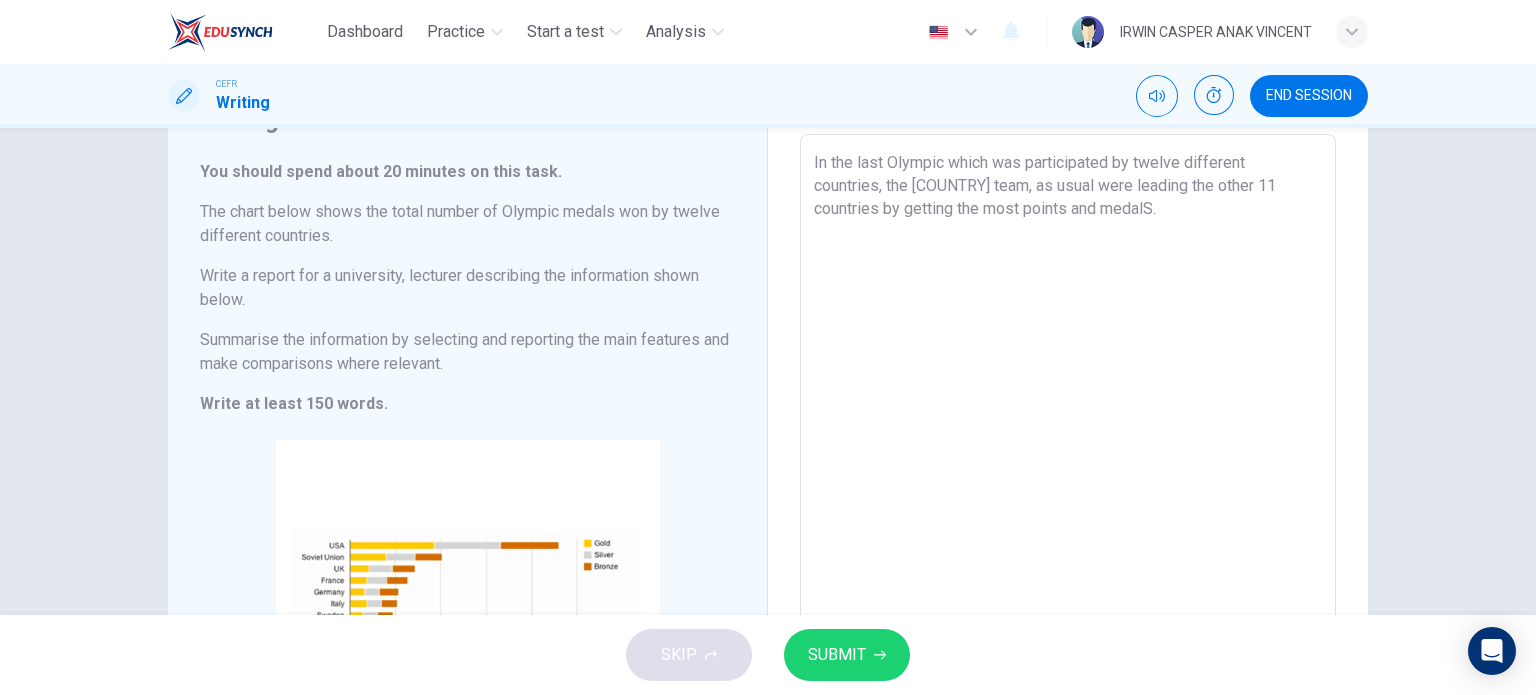 drag, startPoint x: 987, startPoint y: 184, endPoint x: 1046, endPoint y: 184, distance: 59 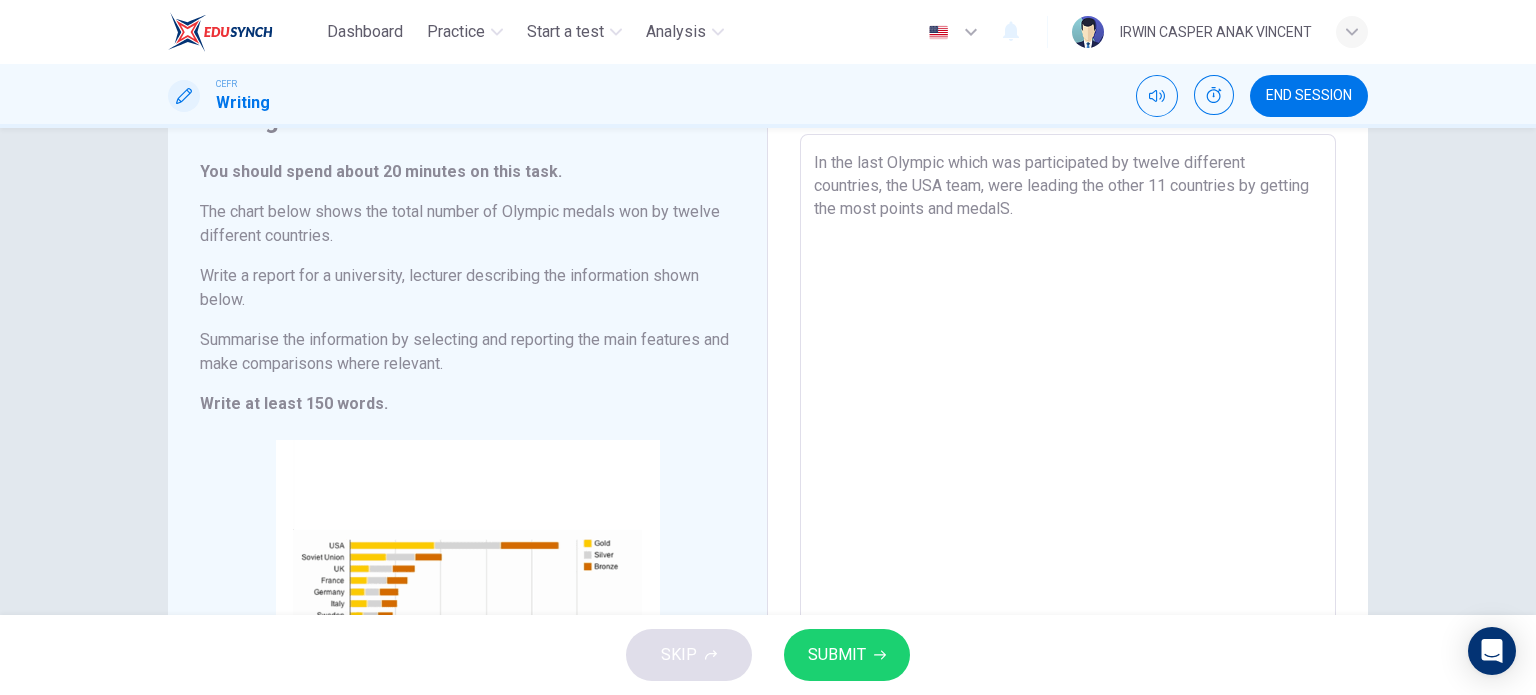 click on "In the last Olympic which was participated by twelve different countries, the USA team, were leading the other 11 countries by getting the most points and medalS." at bounding box center (1068, 462) 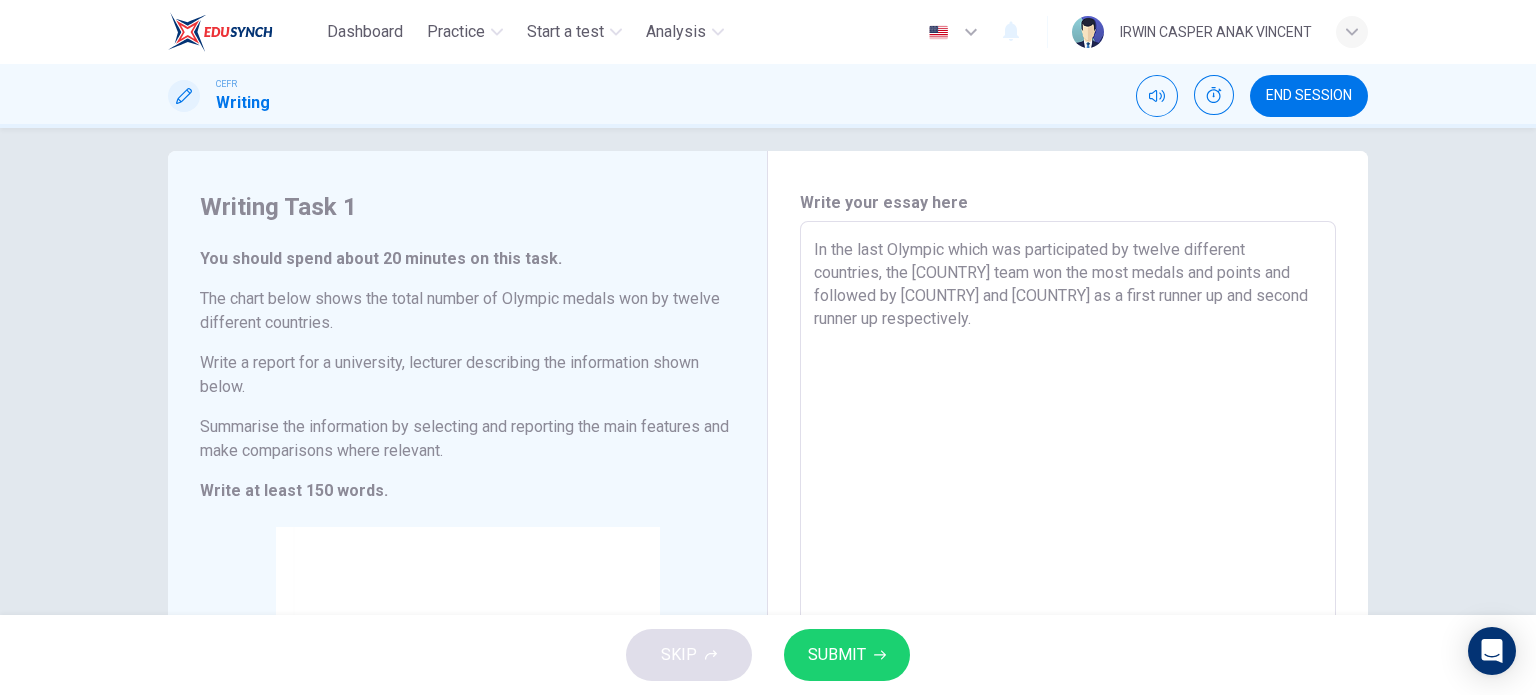 scroll, scrollTop: 0, scrollLeft: 0, axis: both 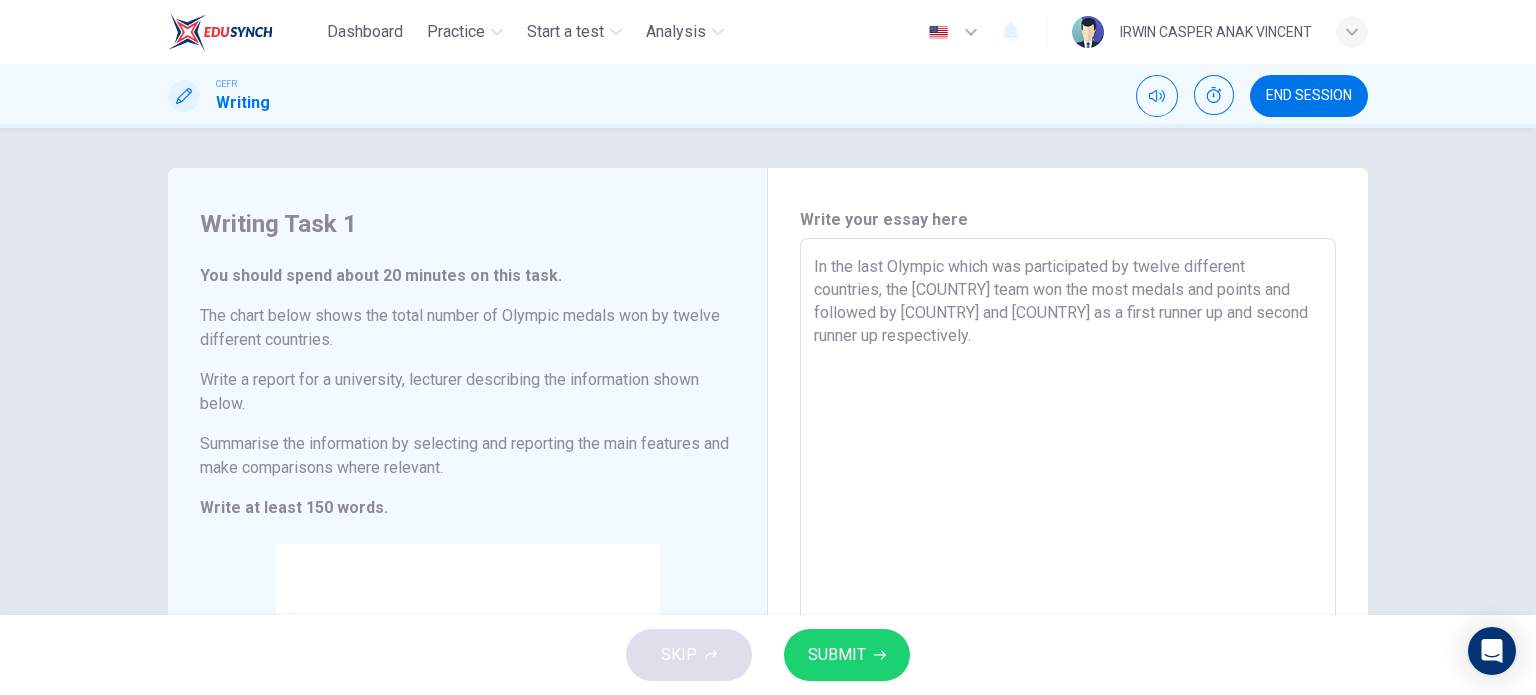 type on "In the last Olympic which was participated by twelve different countries, the [COUNTRY] team won the most medals and points and followed by [COUNTRY] and [COUNTRY] as a first runner up and second runner up respectively." 